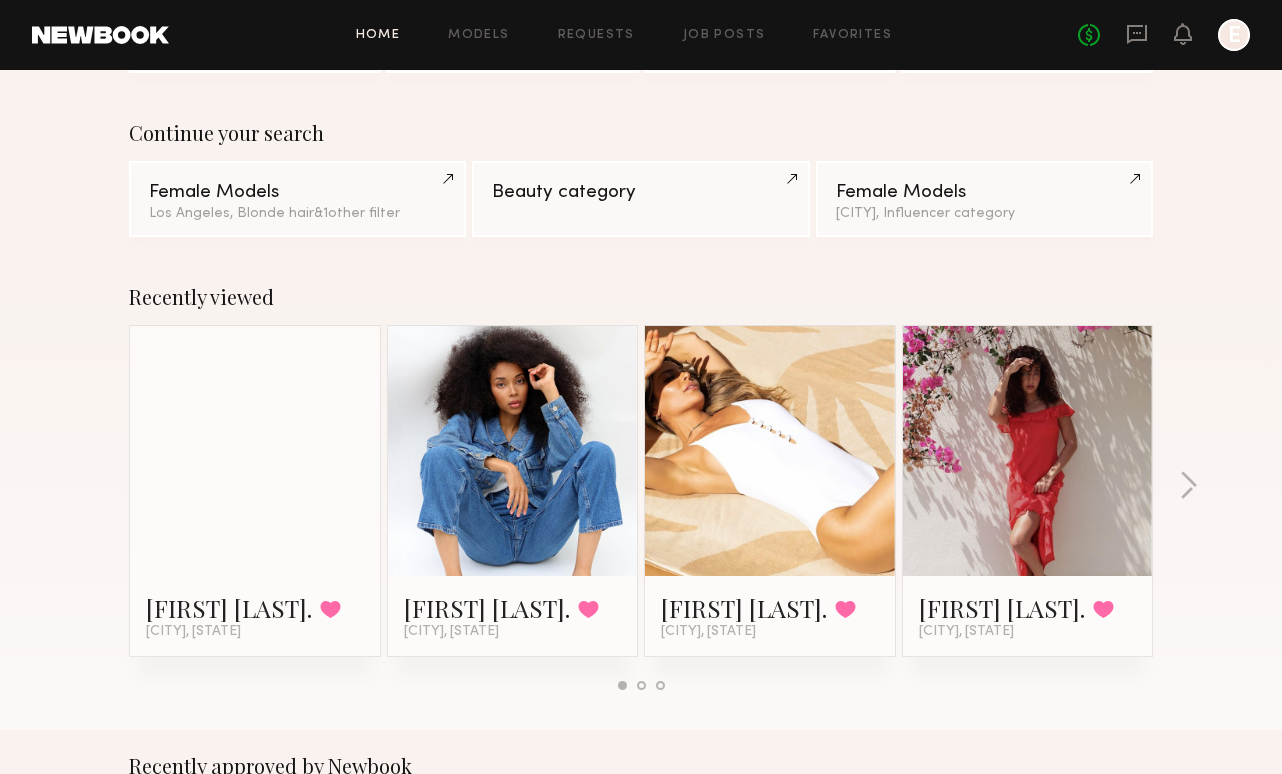 scroll, scrollTop: 148, scrollLeft: 0, axis: vertical 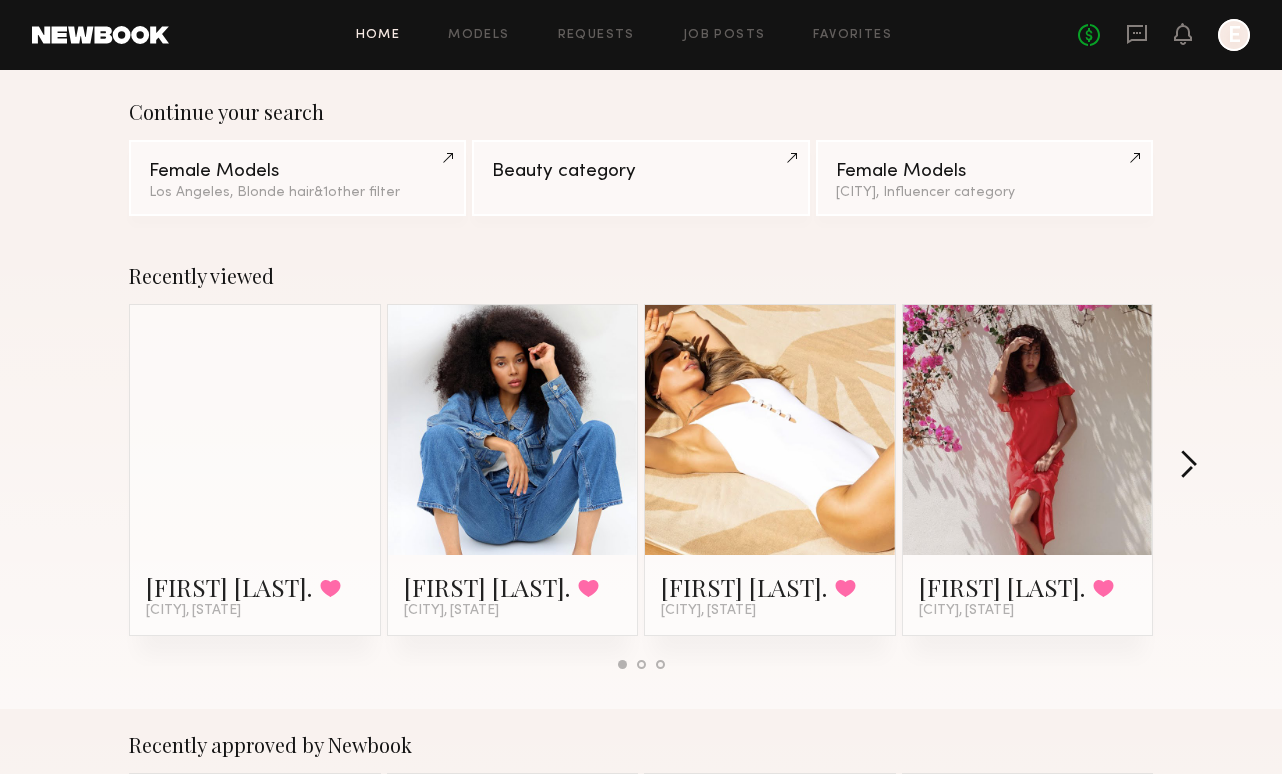 click 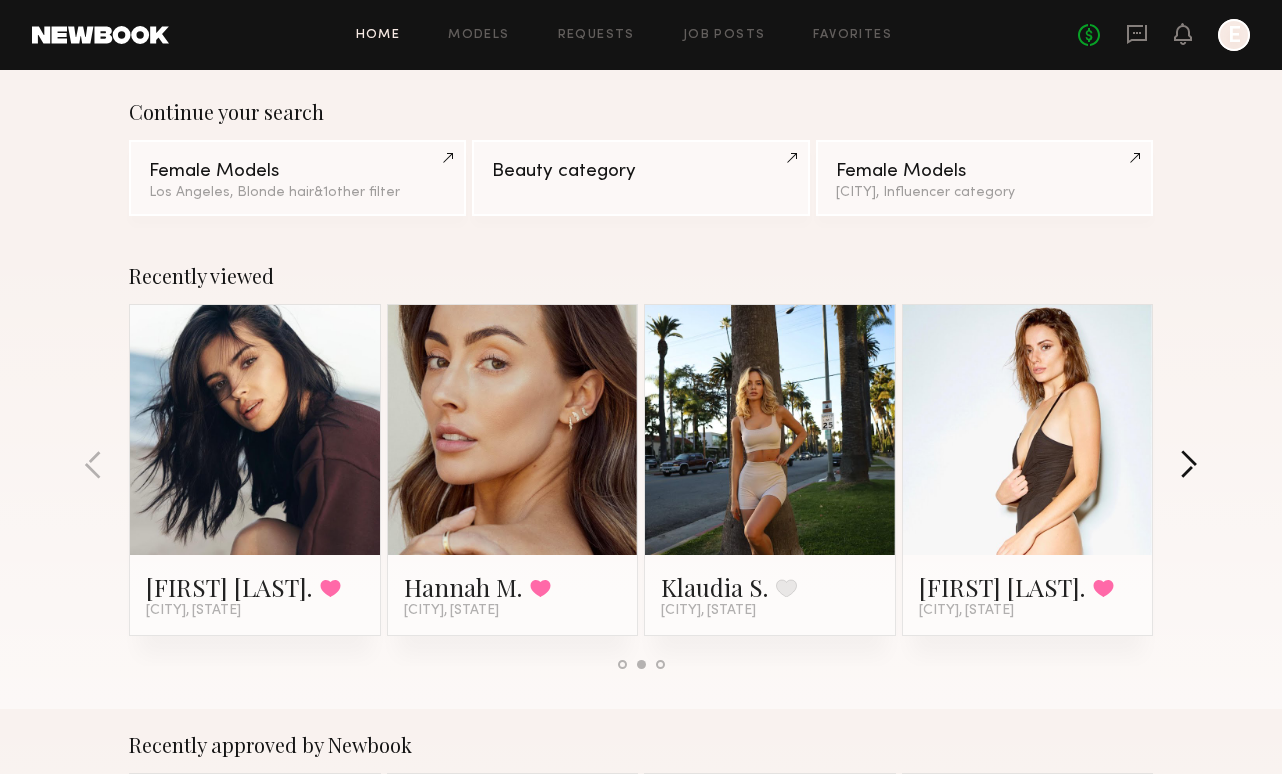 click 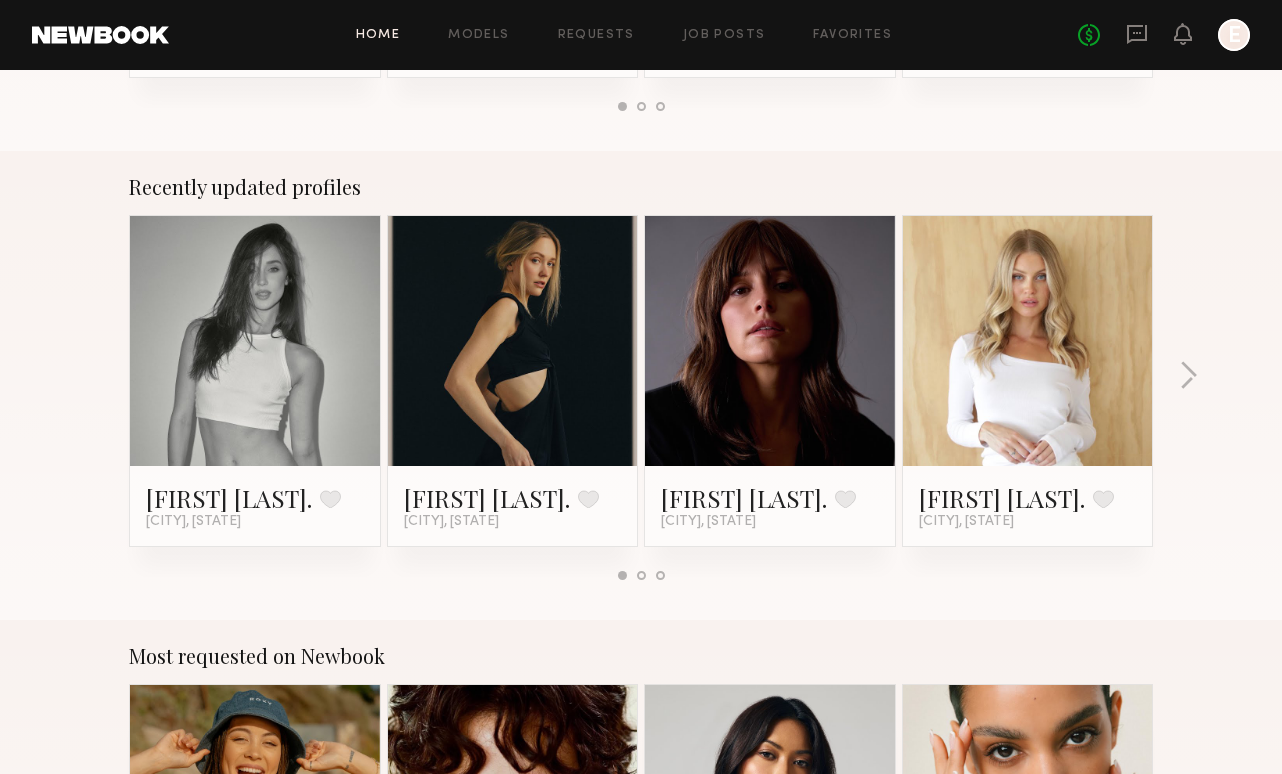 scroll, scrollTop: 1182, scrollLeft: 0, axis: vertical 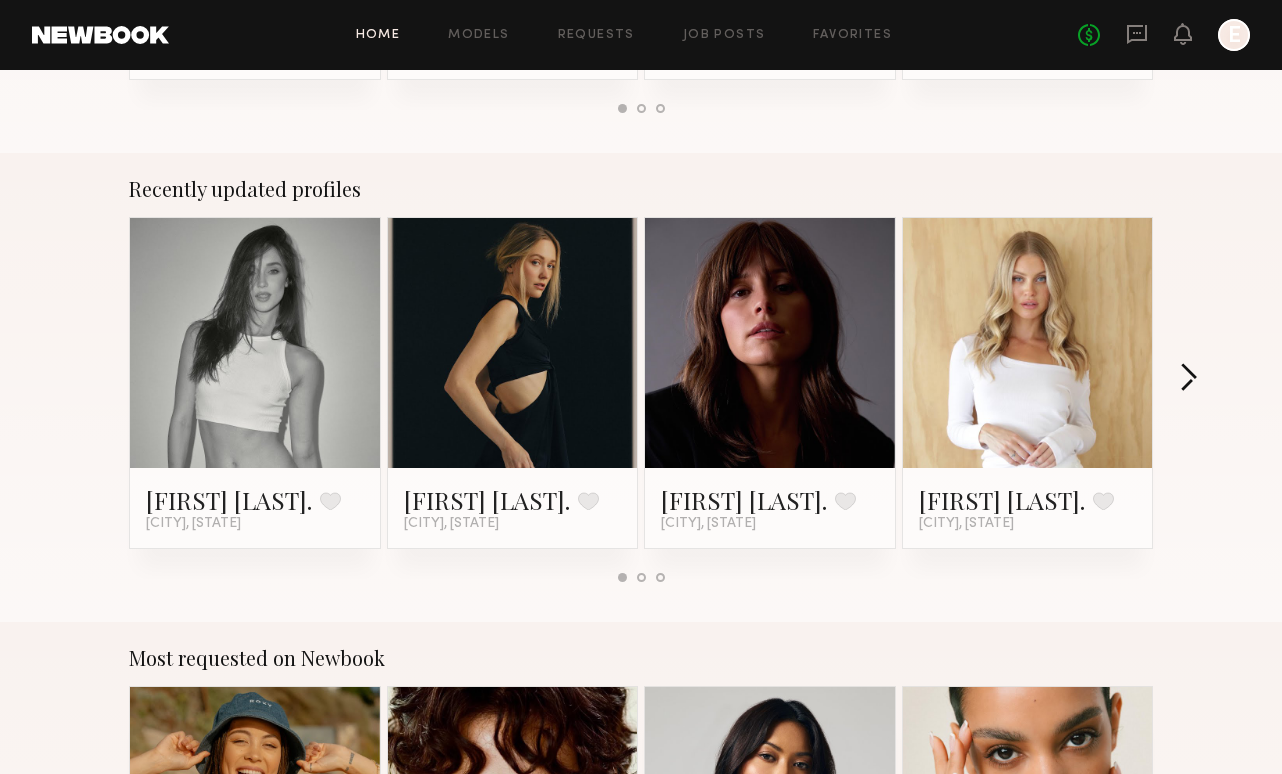 click on "Recently updated profiles [FIRST] [LAST]. Favorite [CITY], [STATE] [FIRST] [LAST]. Favorite [CITY], [STATE] [FIRST] [LAST]. Favorite [CITY], [STATE] [FIRST] [LAST]. Favorite [CITY], [STATE]" 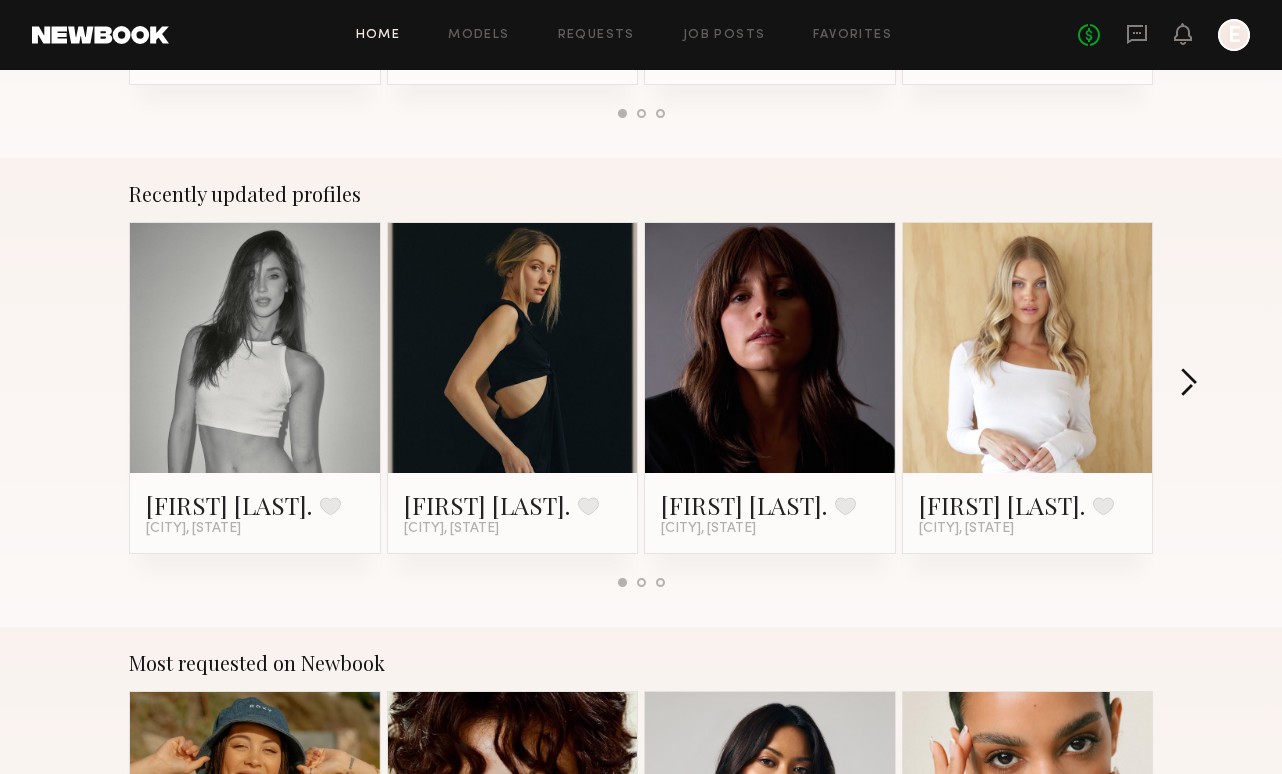 click 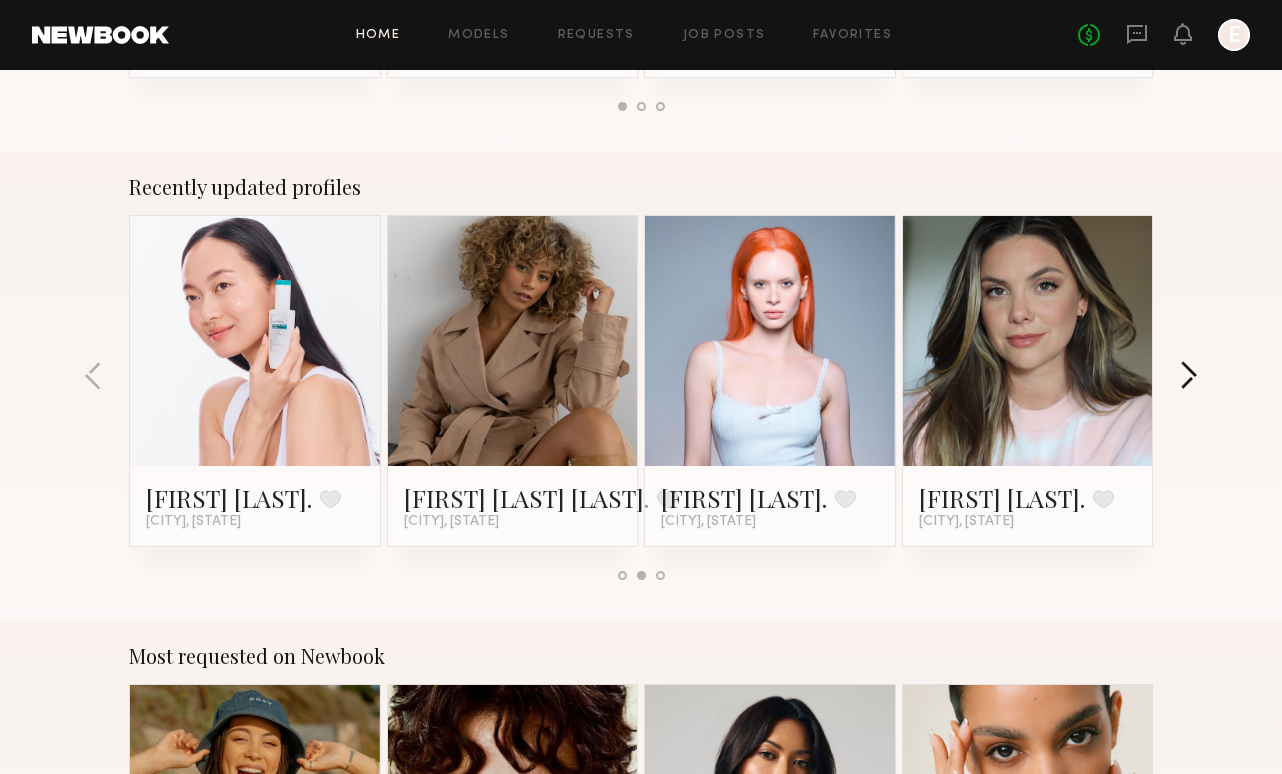 scroll, scrollTop: 1176, scrollLeft: 1, axis: both 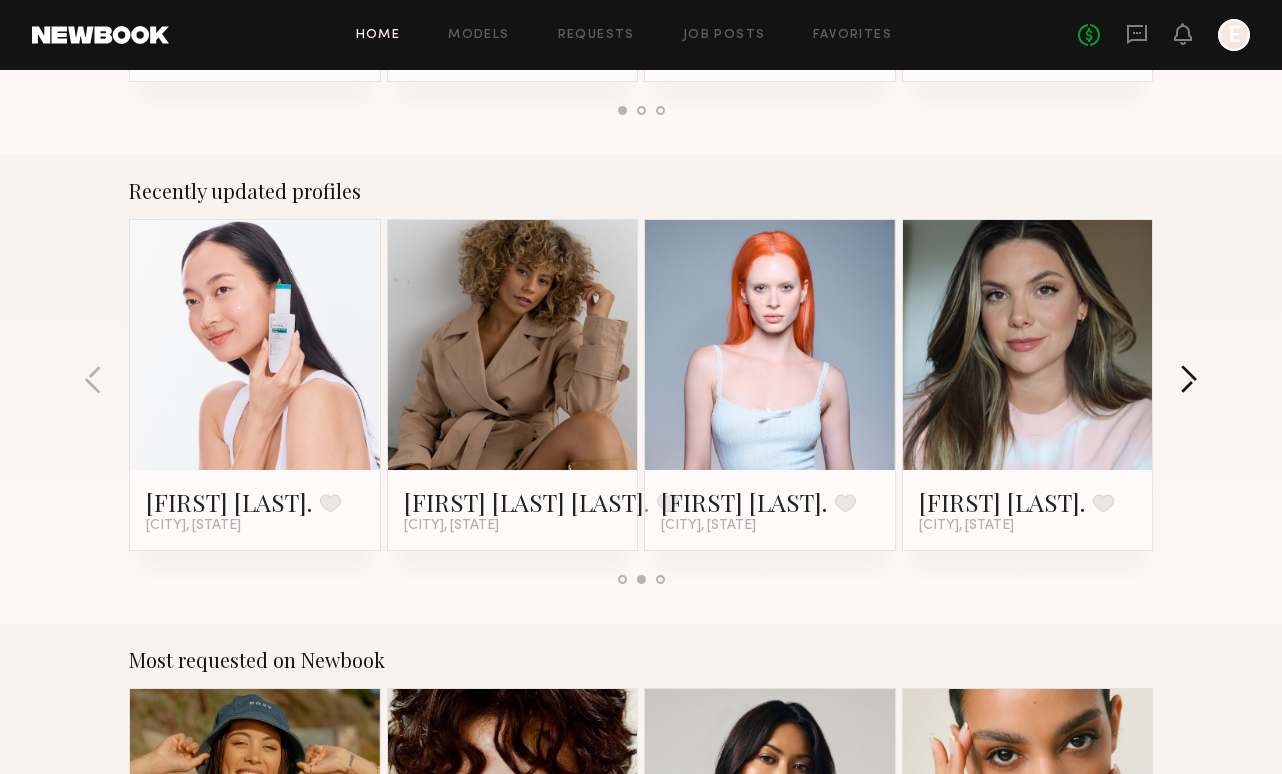 click 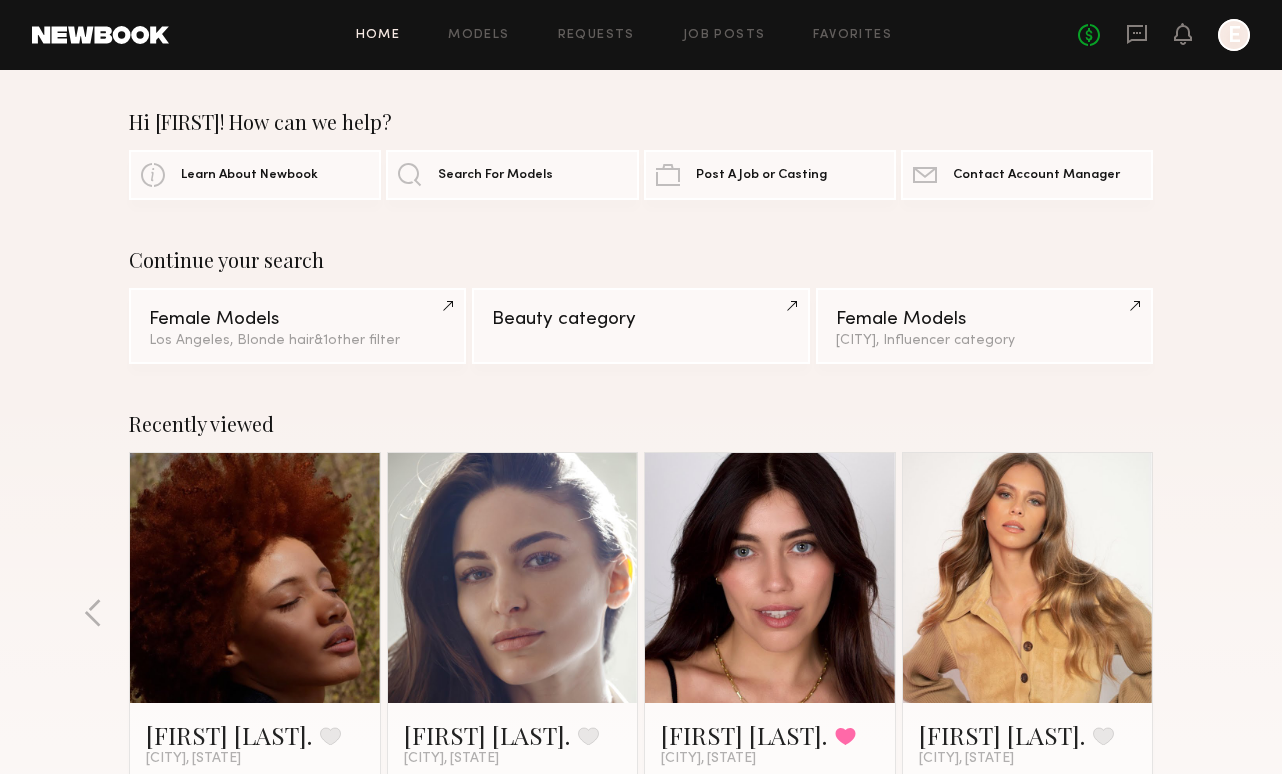 scroll, scrollTop: 0, scrollLeft: 0, axis: both 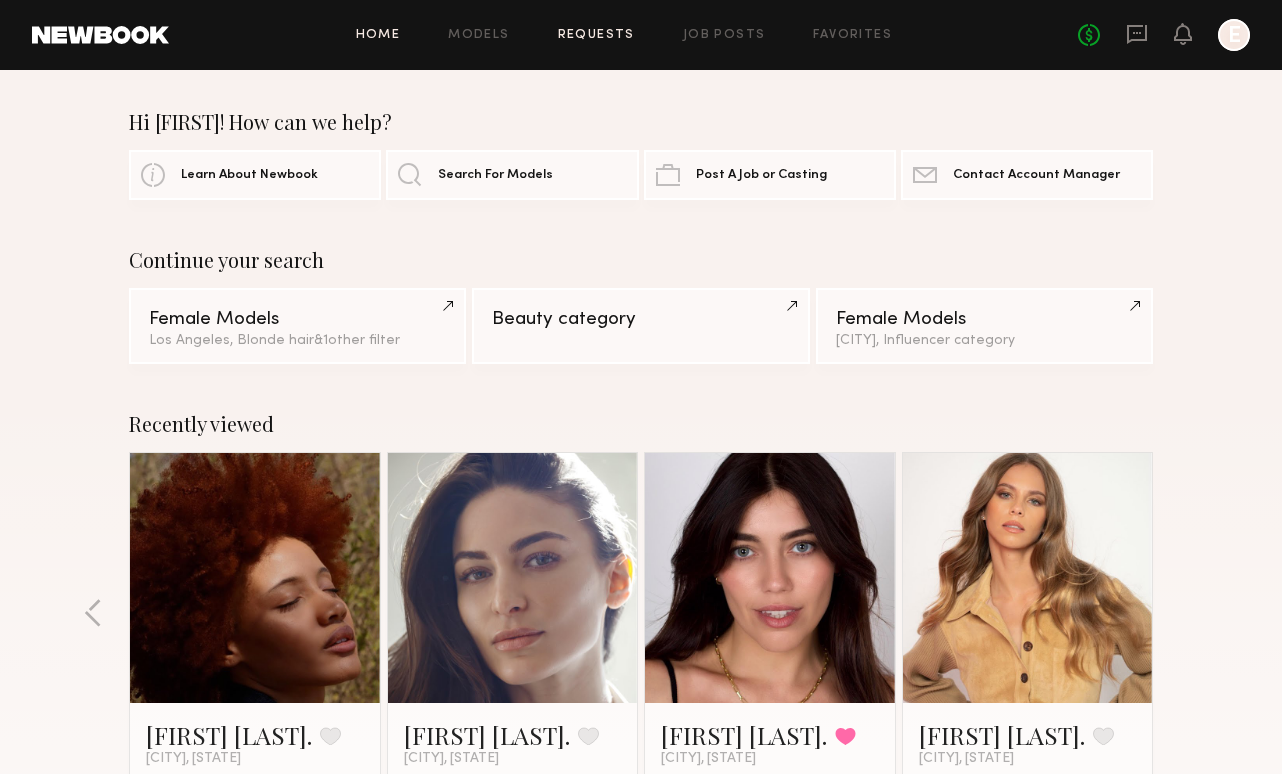 click on "Requests" 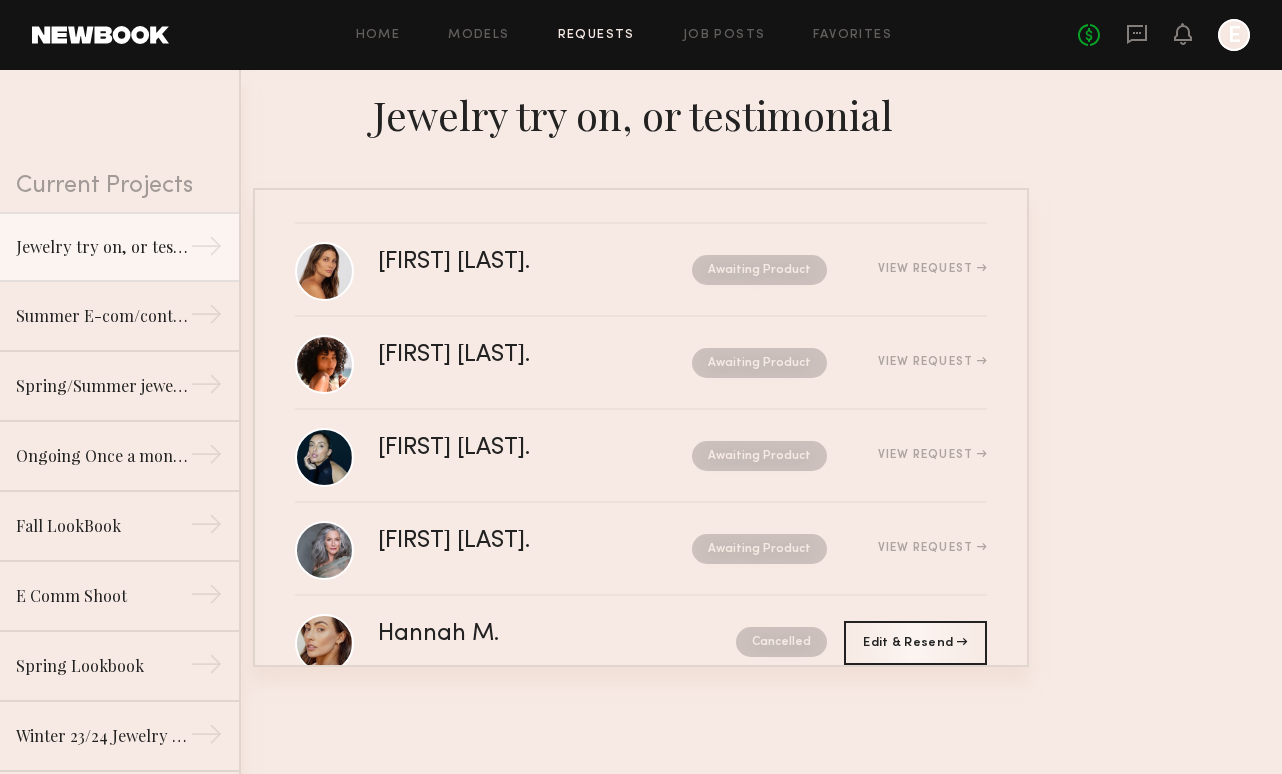 scroll, scrollTop: 0, scrollLeft: 0, axis: both 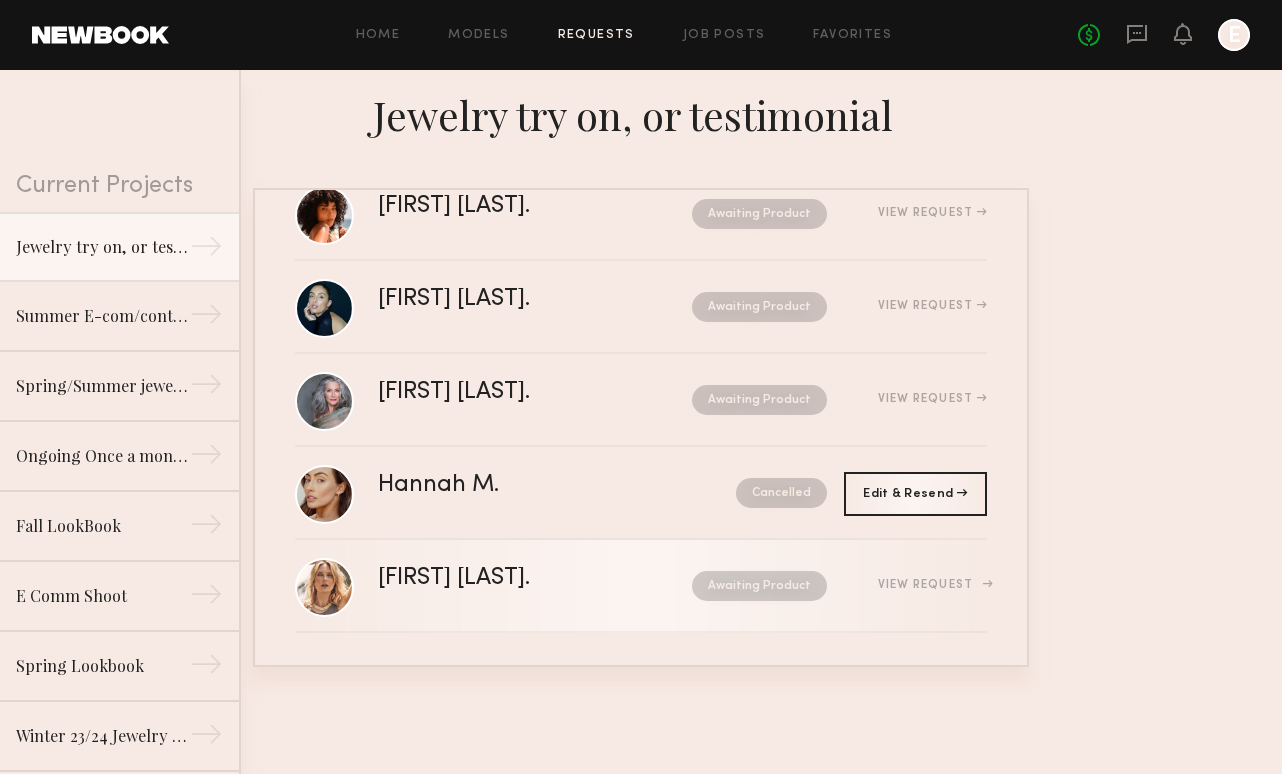 click on "[FIRST] [LAST]." 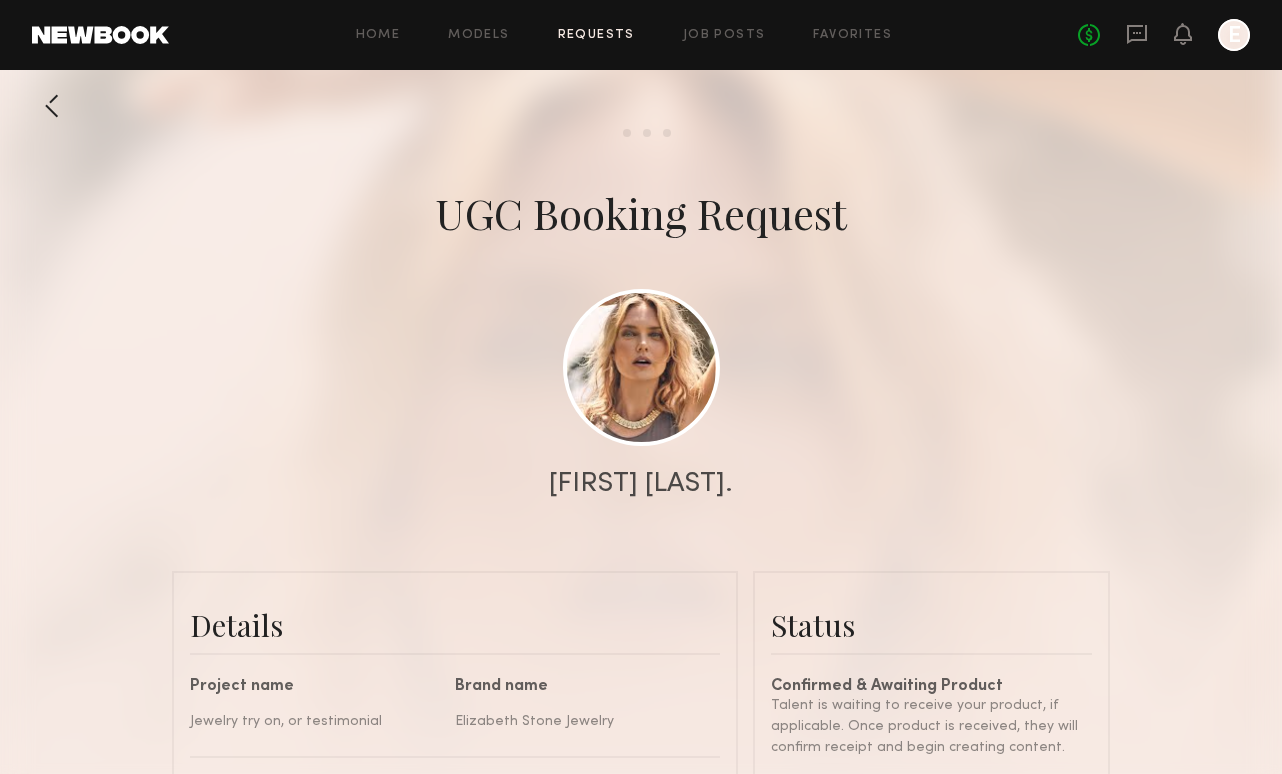 scroll, scrollTop: 2712, scrollLeft: 0, axis: vertical 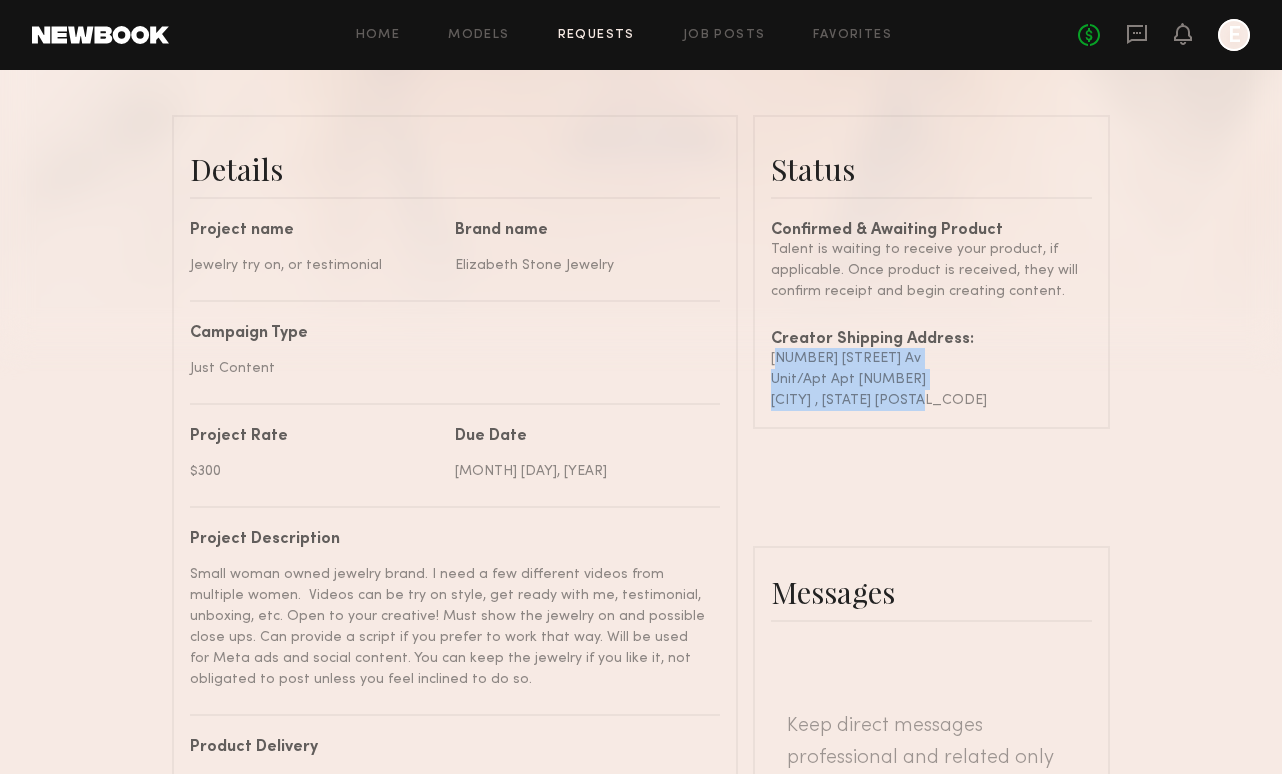 drag, startPoint x: 772, startPoint y: 356, endPoint x: 922, endPoint y: 400, distance: 156.32019 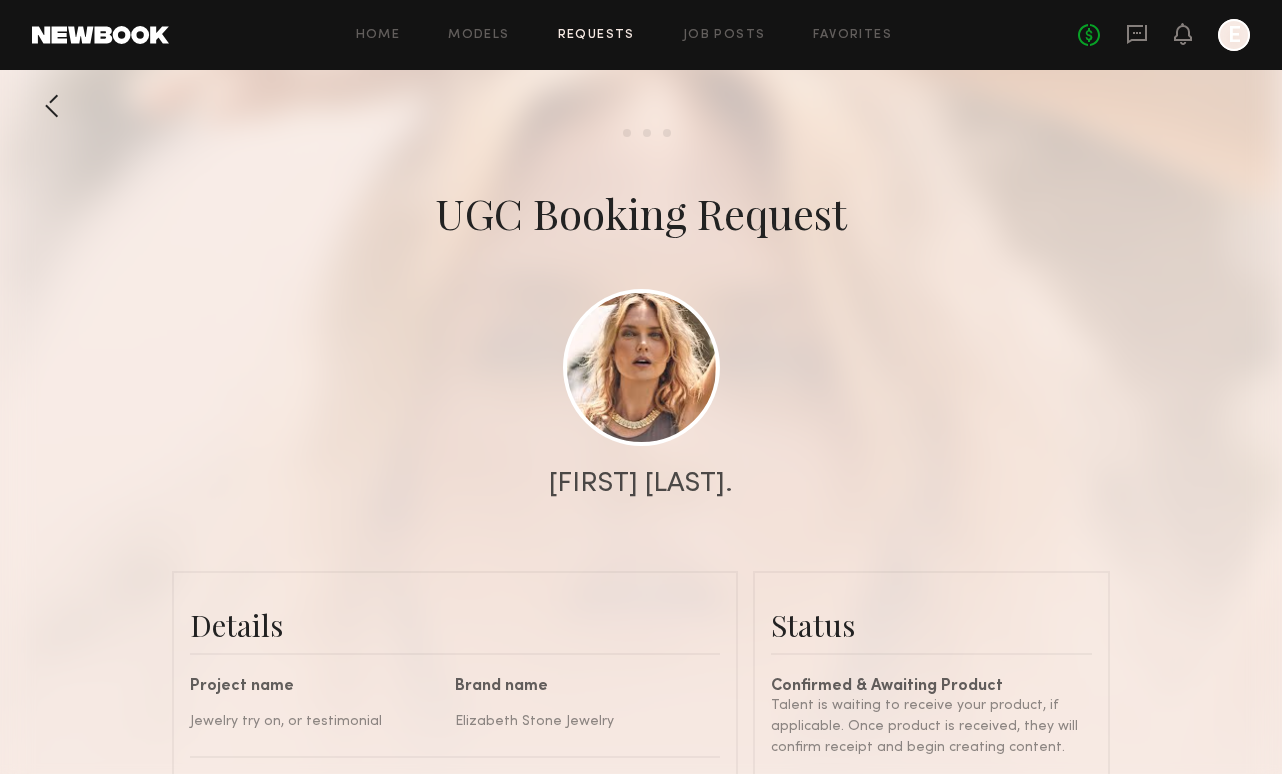 scroll, scrollTop: 0, scrollLeft: 0, axis: both 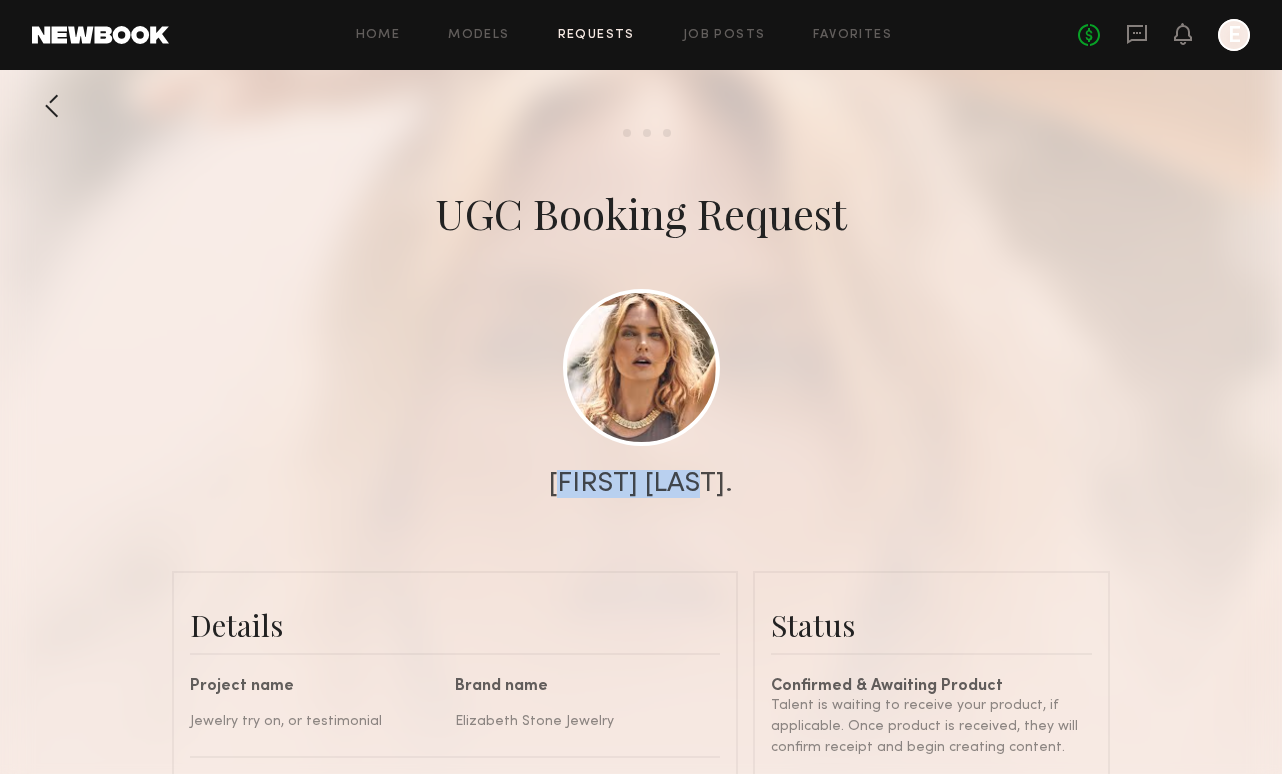 drag, startPoint x: 689, startPoint y: 487, endPoint x: 538, endPoint y: 485, distance: 151.01324 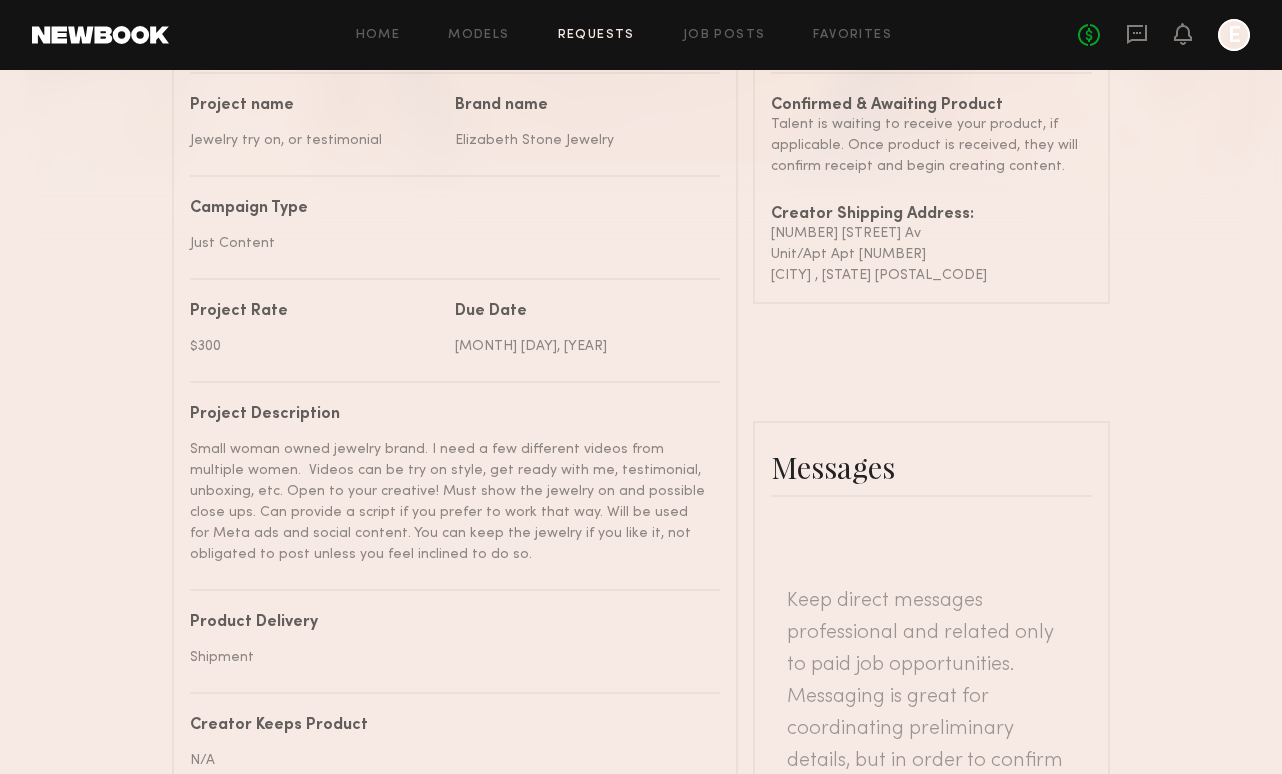 scroll, scrollTop: 586, scrollLeft: 0, axis: vertical 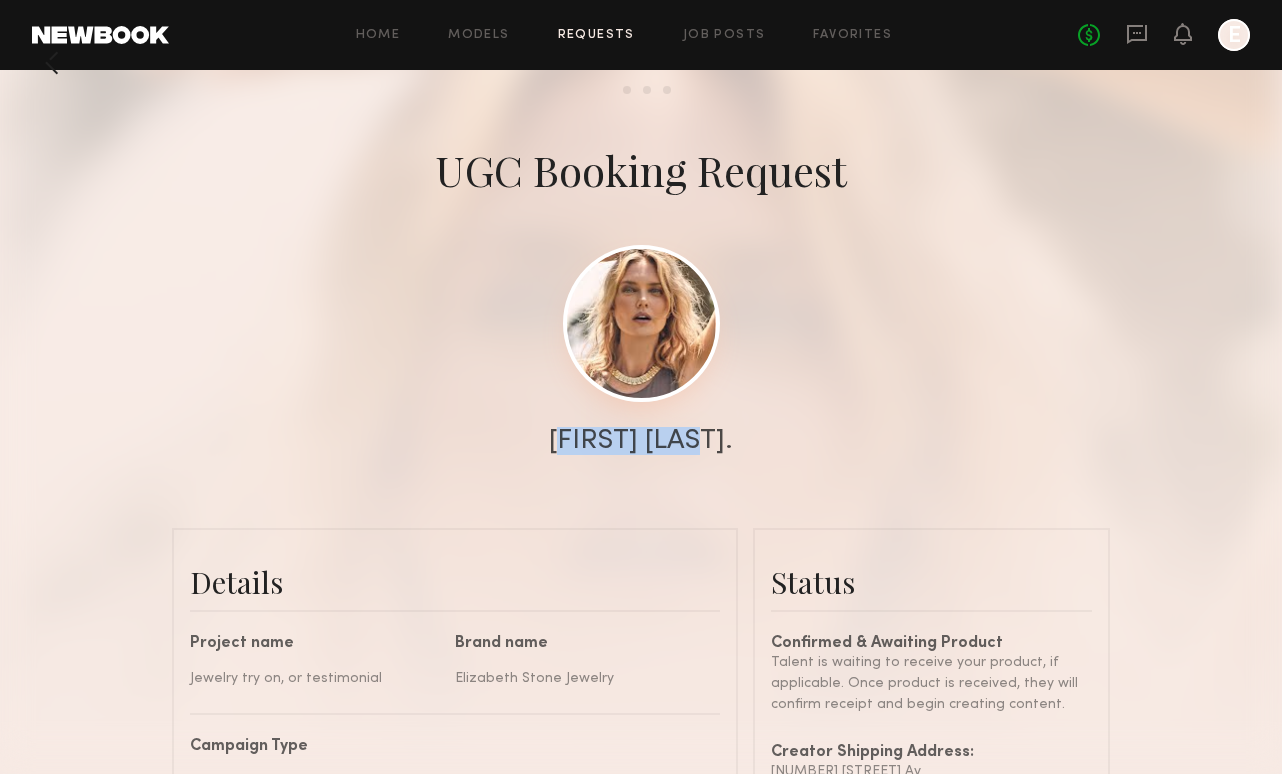 click 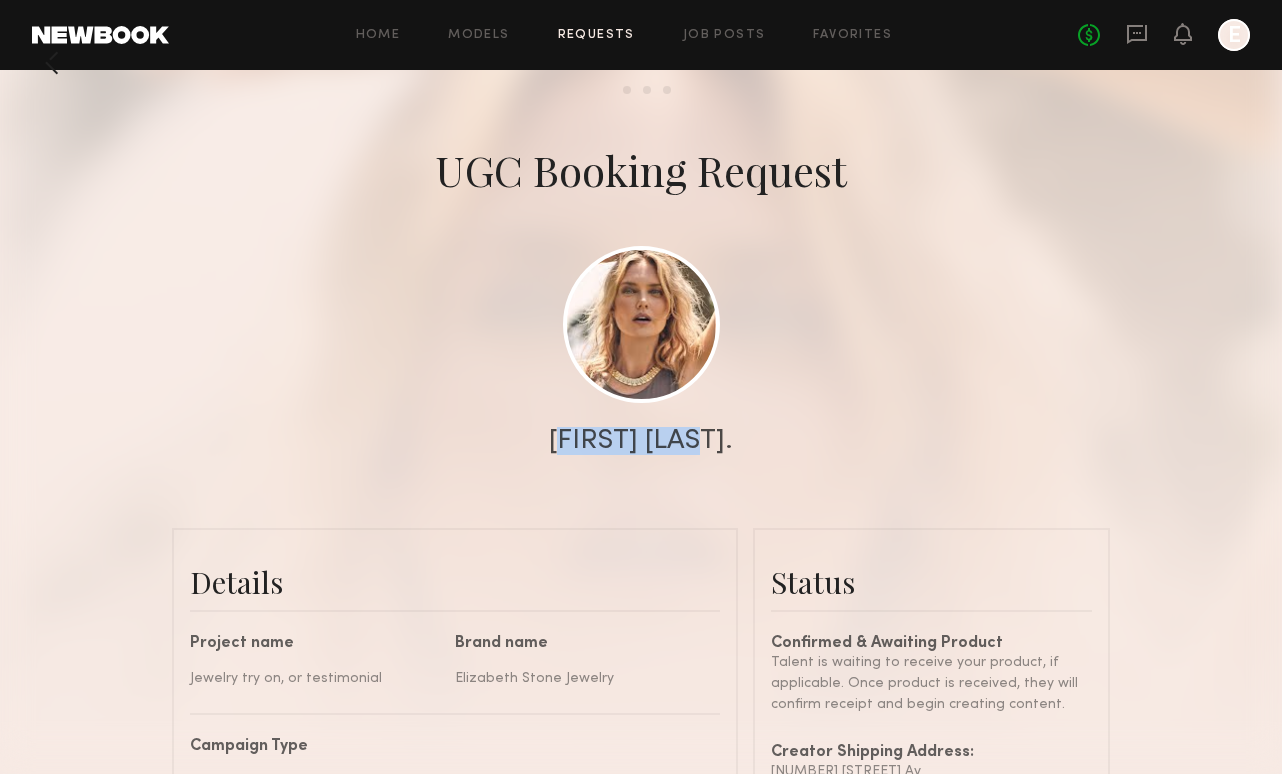 click on "Requests" 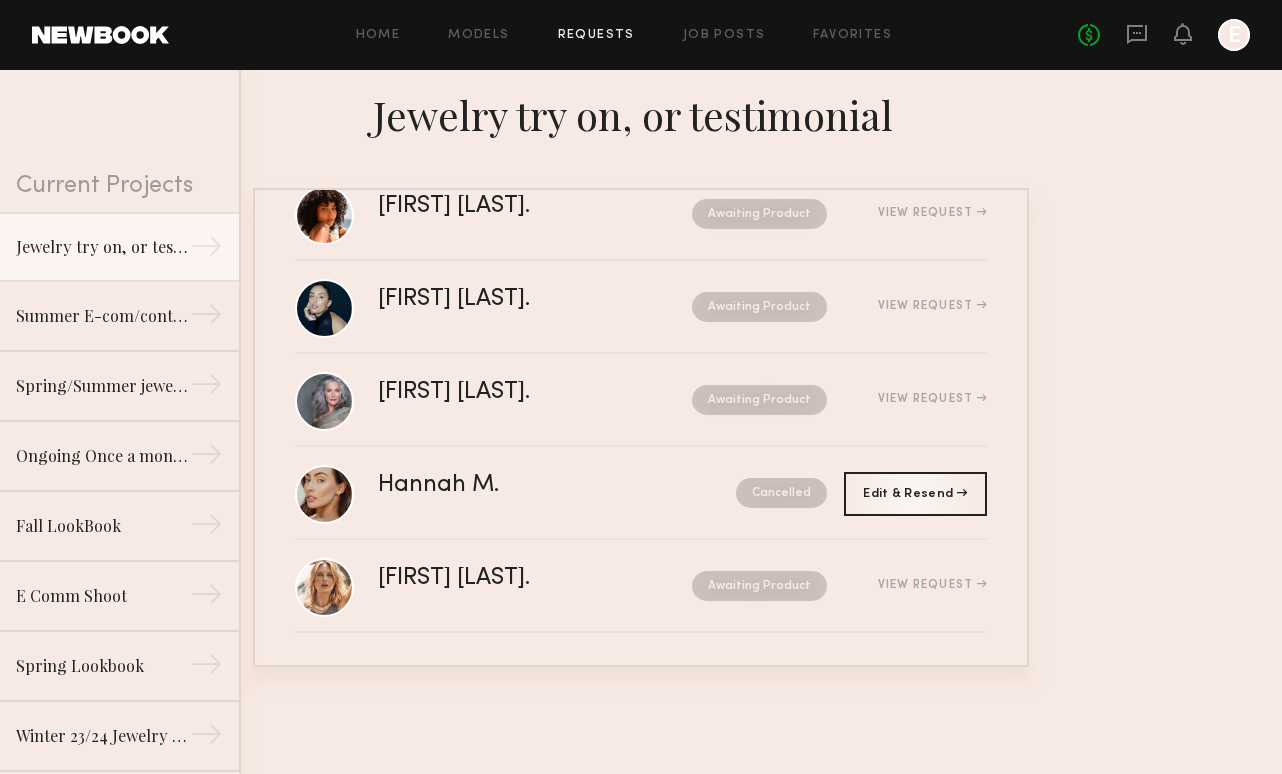scroll, scrollTop: 149, scrollLeft: 0, axis: vertical 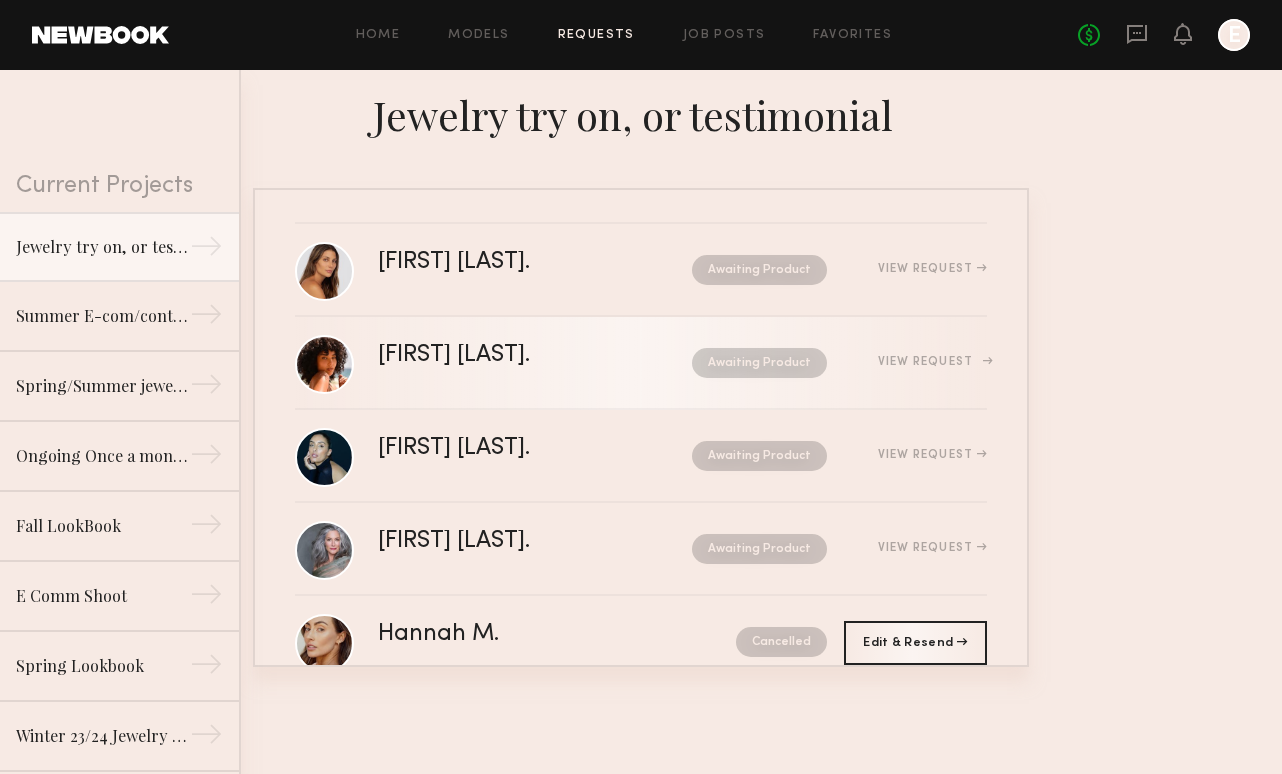 click on "[FIRST] [LAST]." 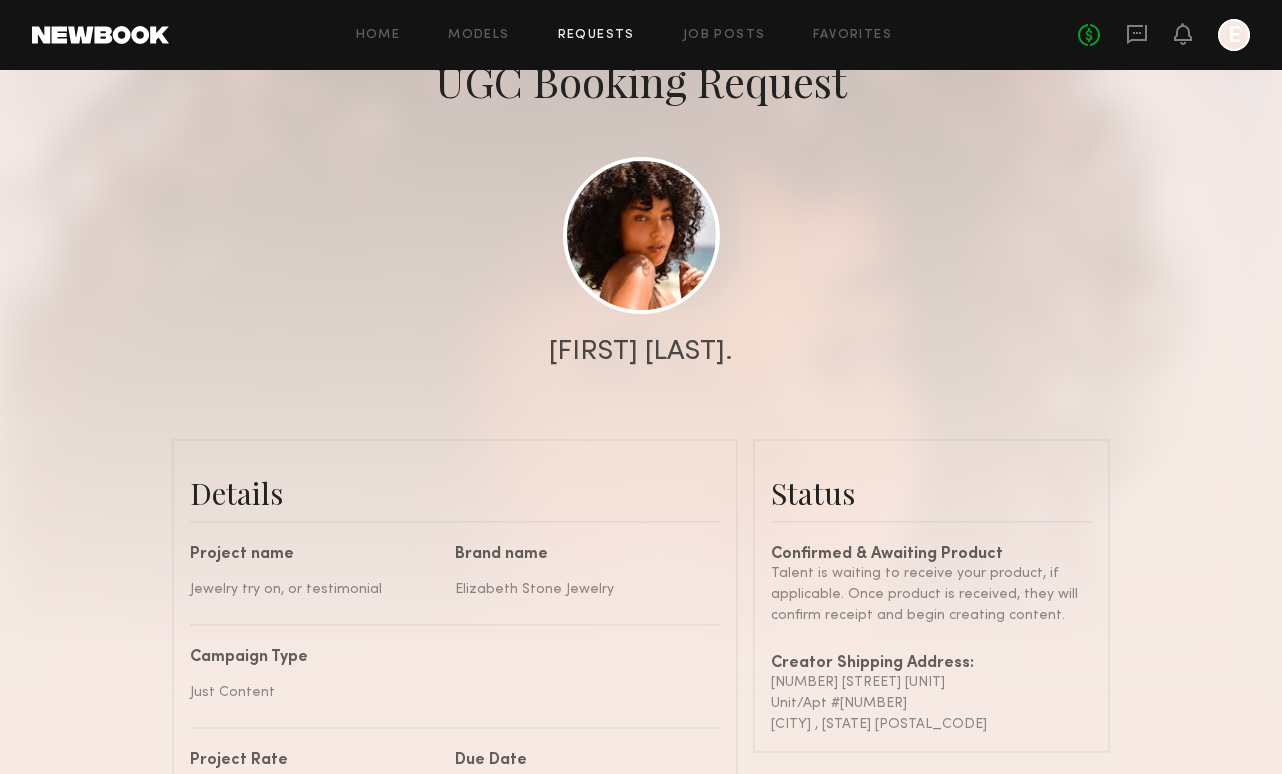 scroll, scrollTop: 163, scrollLeft: 0, axis: vertical 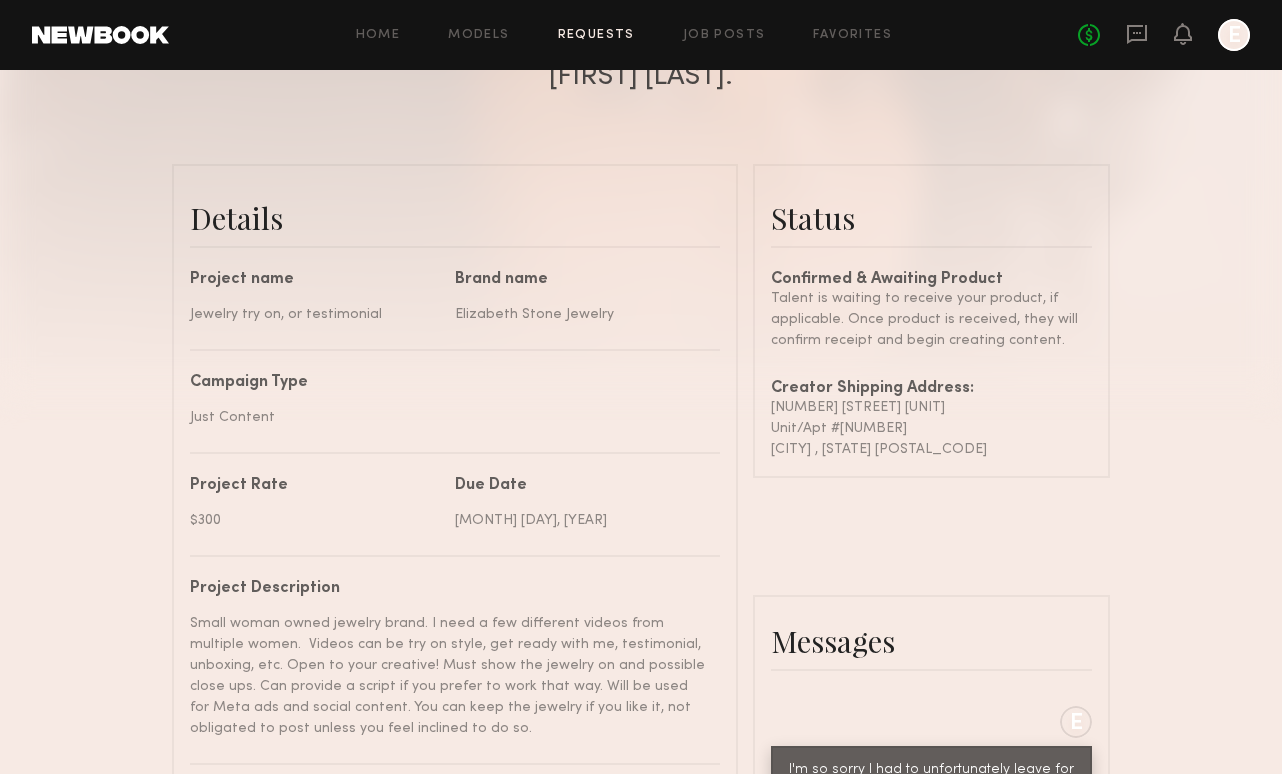 drag, startPoint x: 768, startPoint y: 406, endPoint x: 986, endPoint y: 448, distance: 222.009 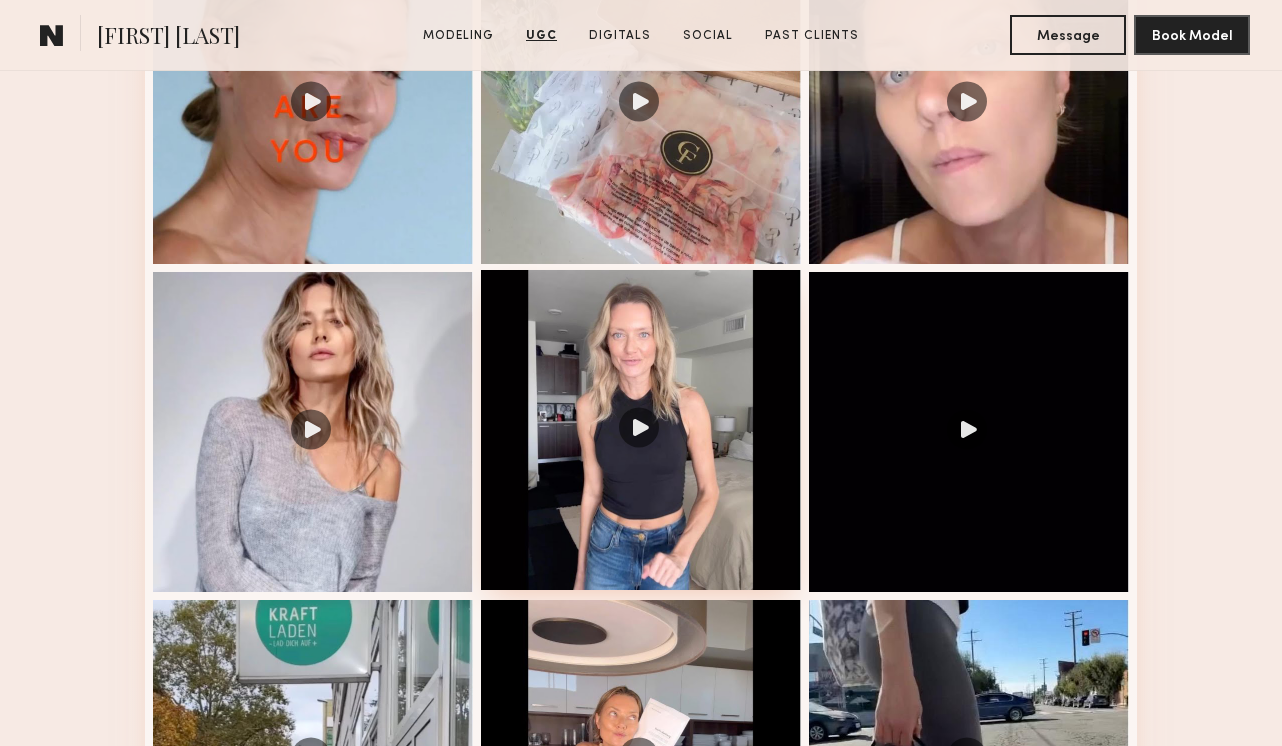 scroll, scrollTop: 2228, scrollLeft: 0, axis: vertical 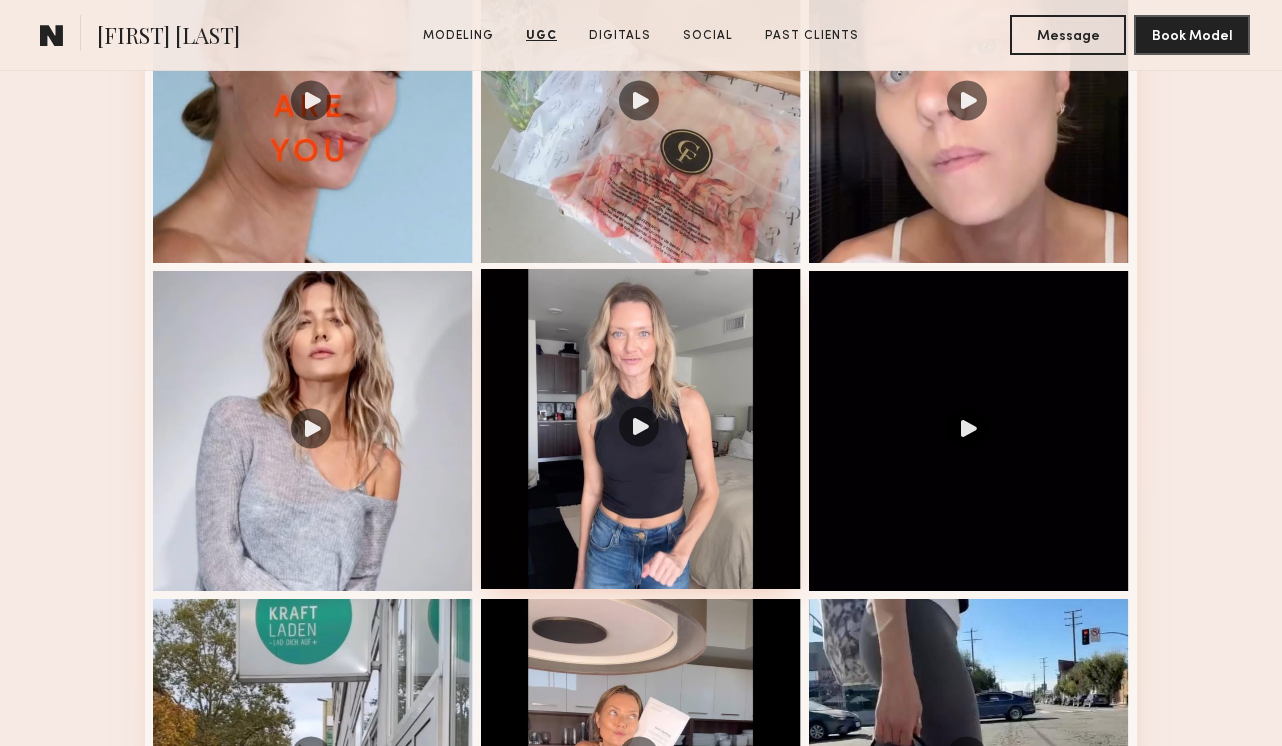 click at bounding box center (641, 429) 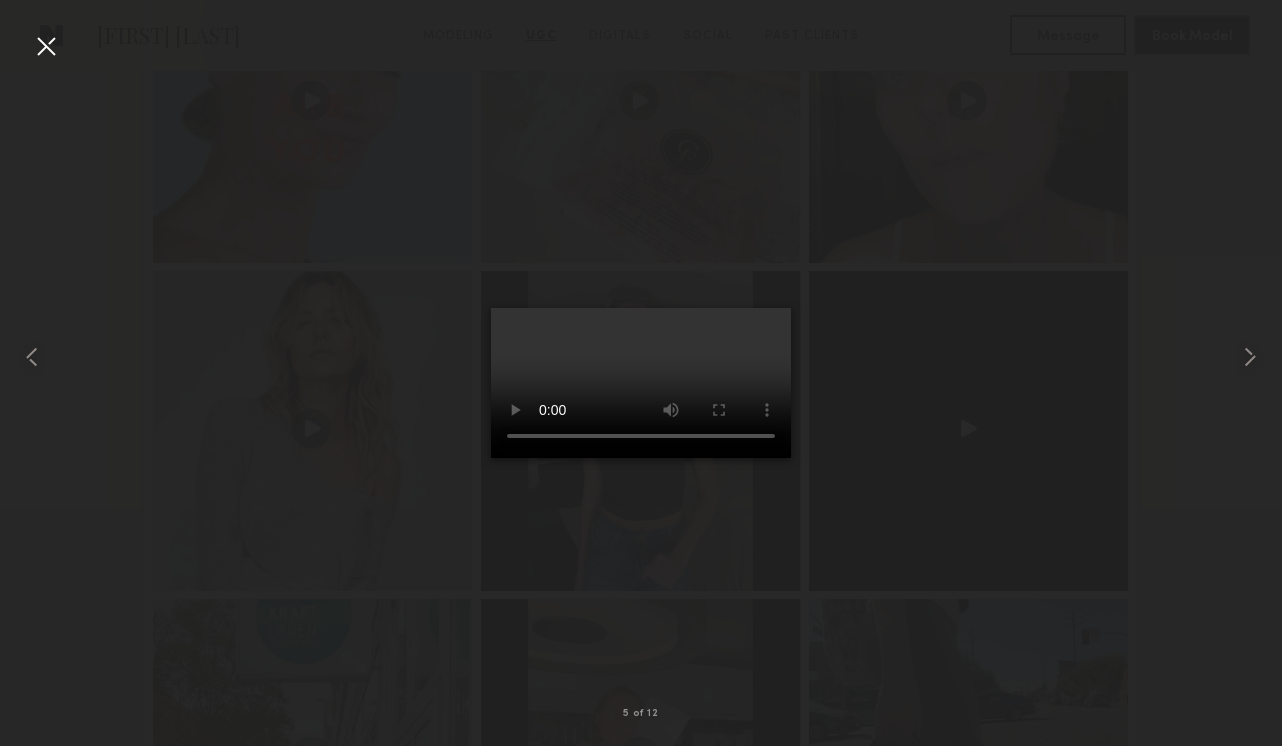 click at bounding box center (641, 383) 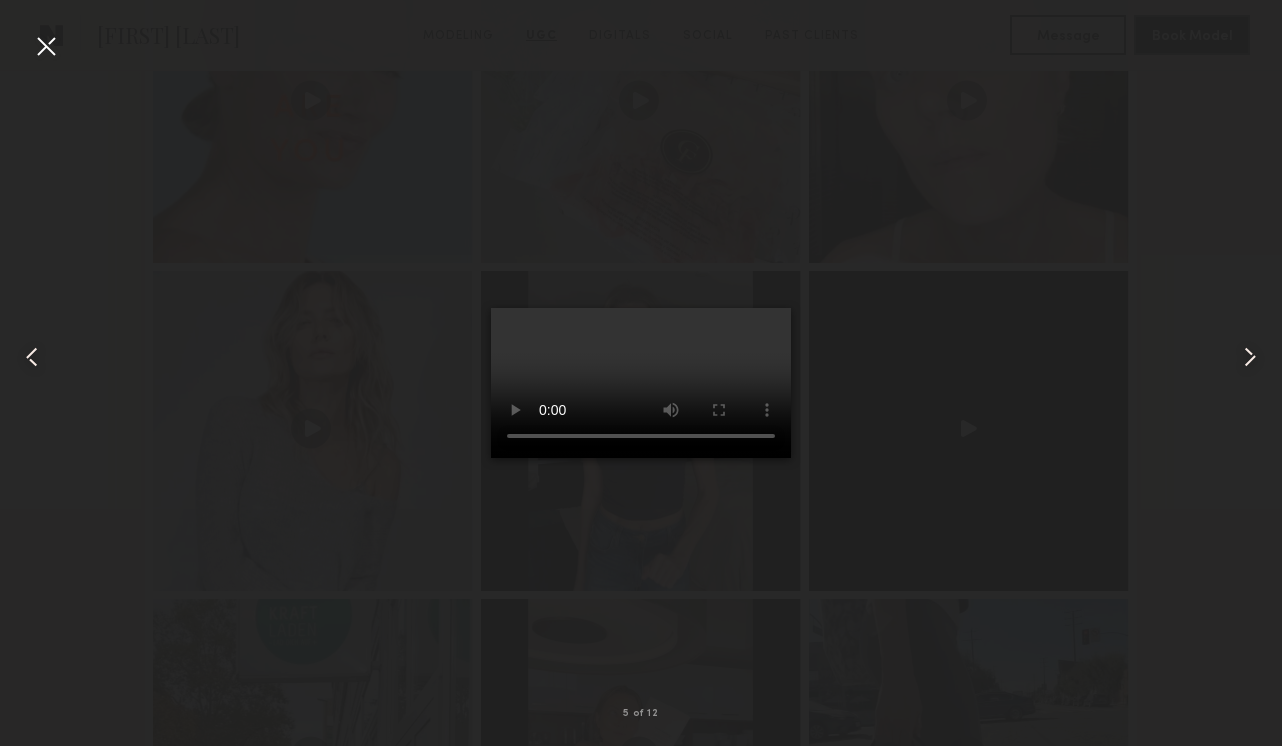 click at bounding box center (46, 46) 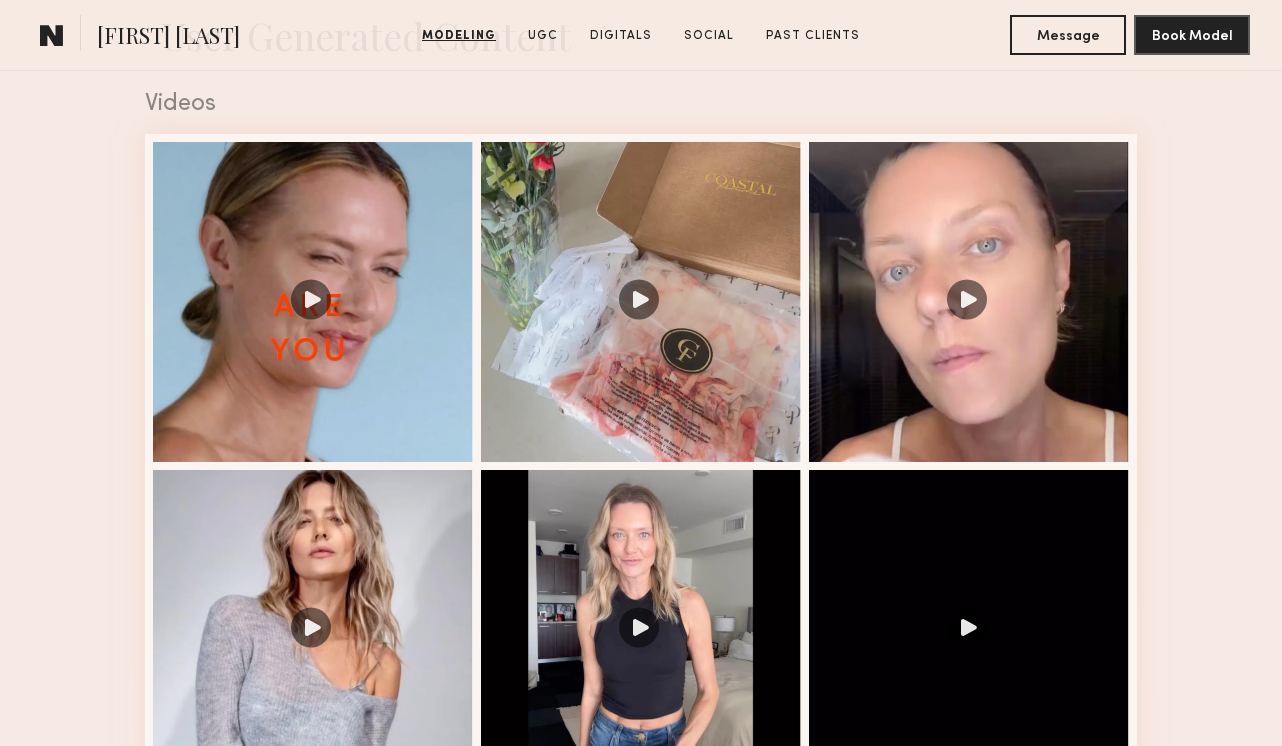 scroll, scrollTop: 2062, scrollLeft: 0, axis: vertical 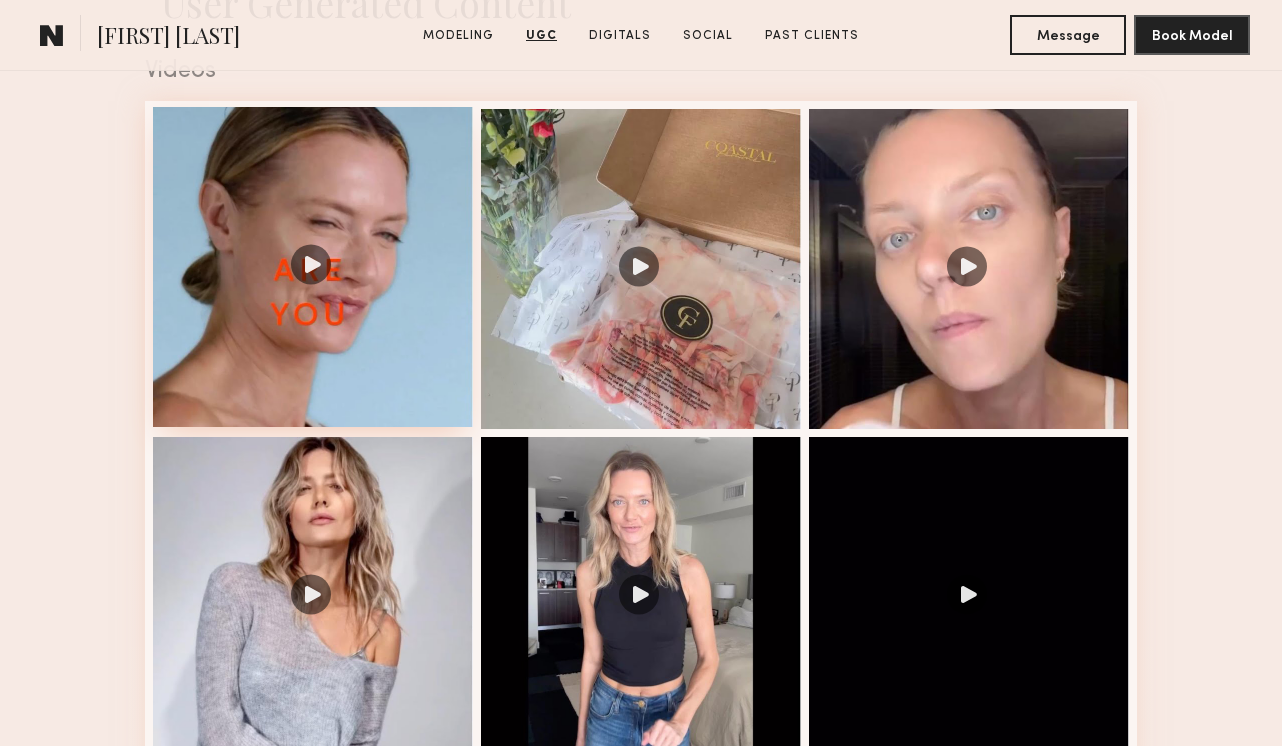 click at bounding box center (313, 267) 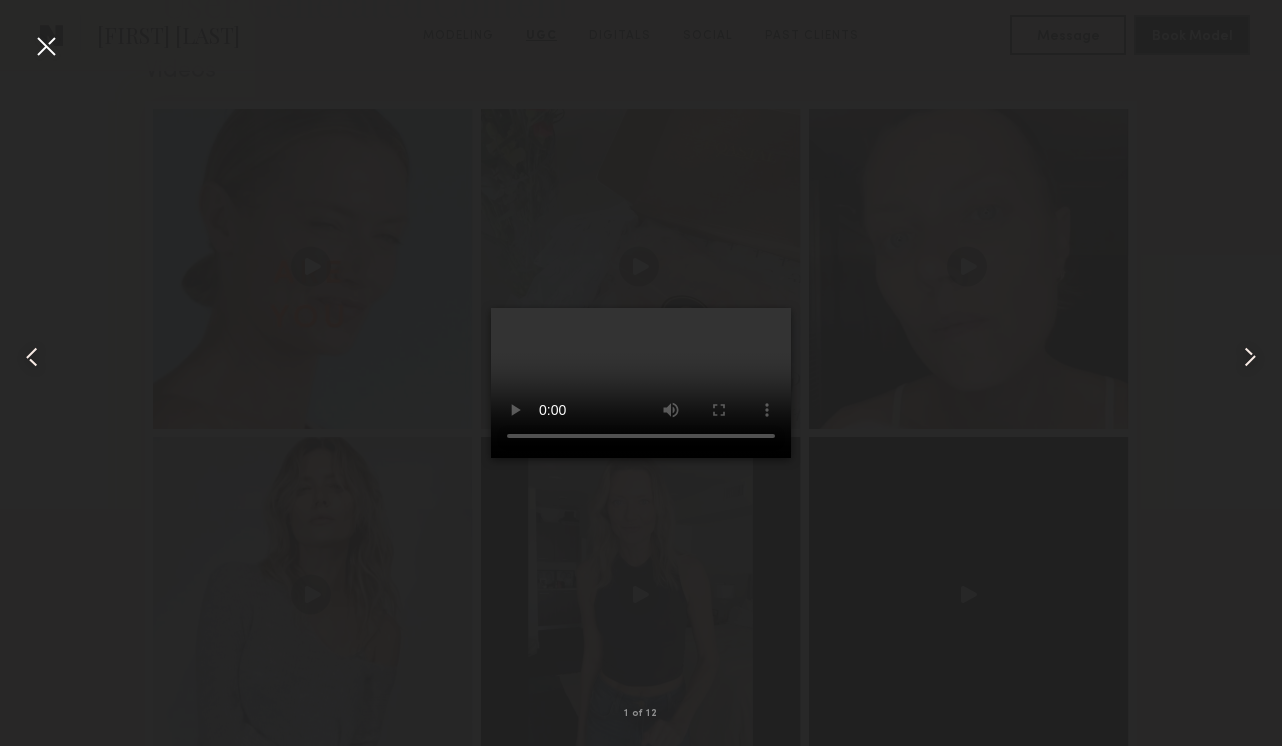 click at bounding box center [641, 383] 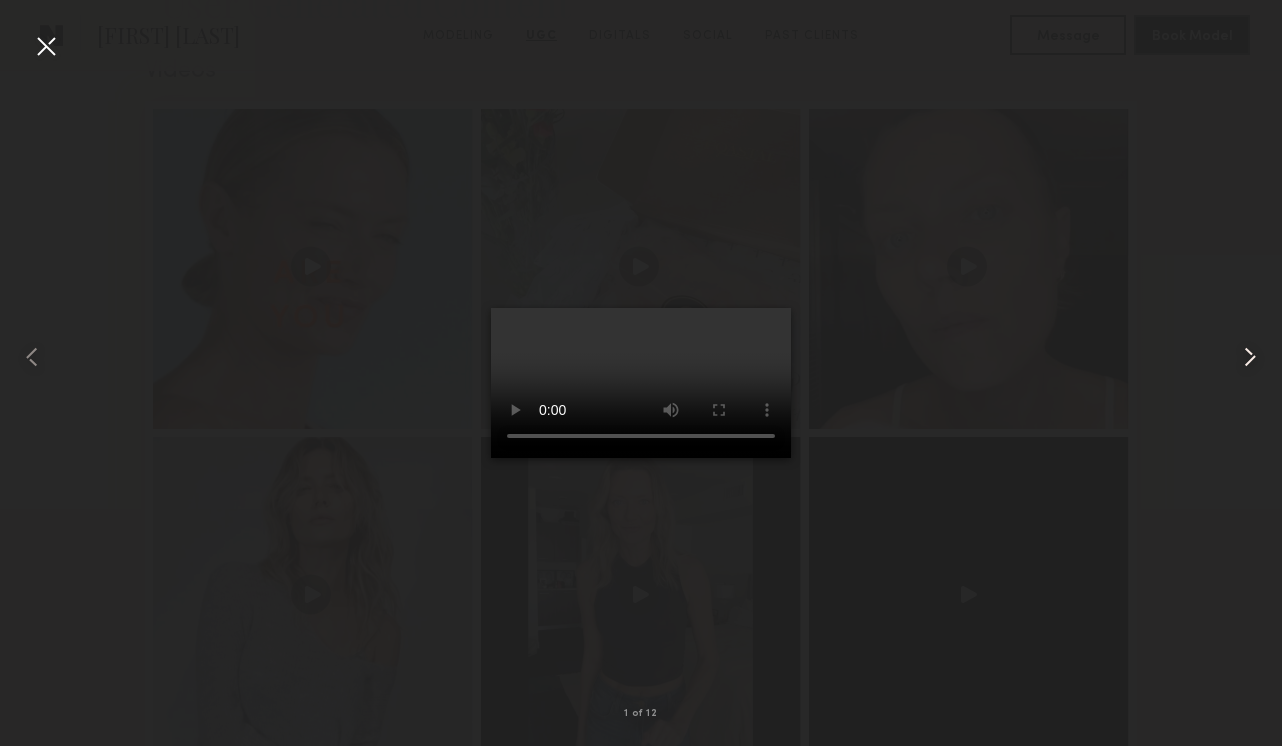scroll, scrollTop: 2062, scrollLeft: 0, axis: vertical 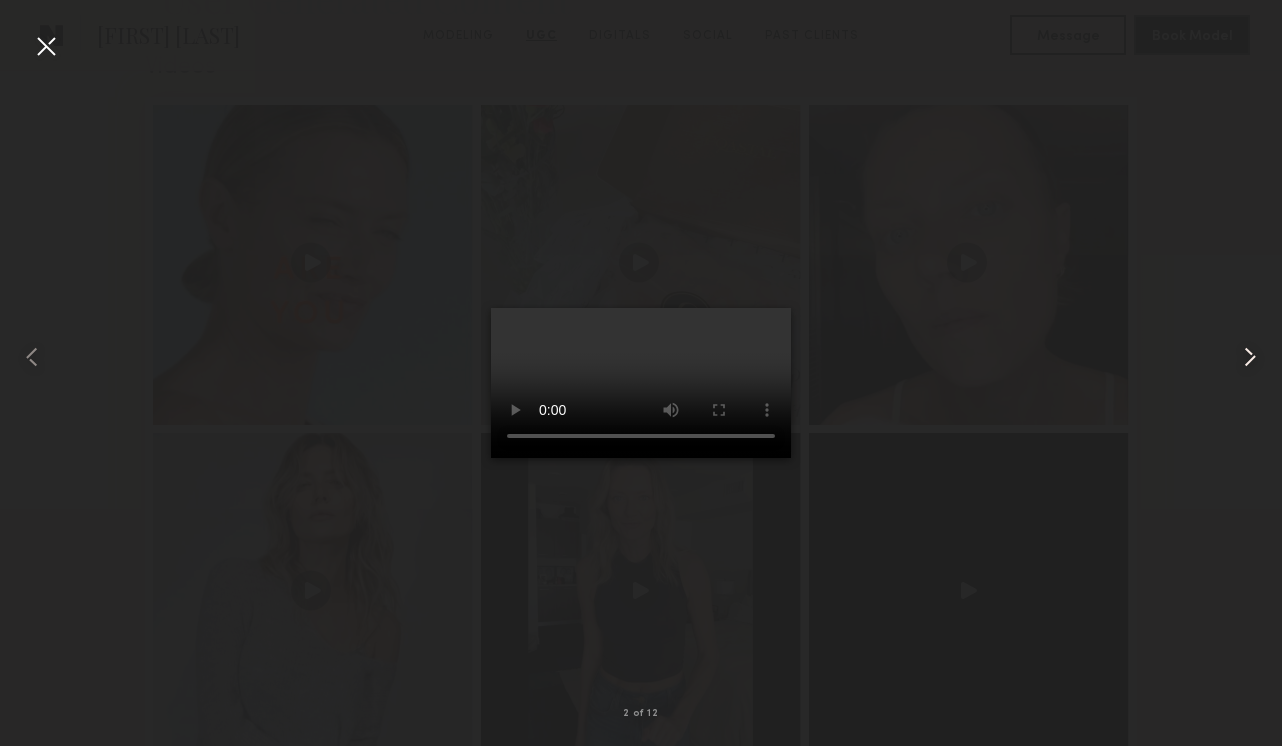 click at bounding box center [1250, 357] 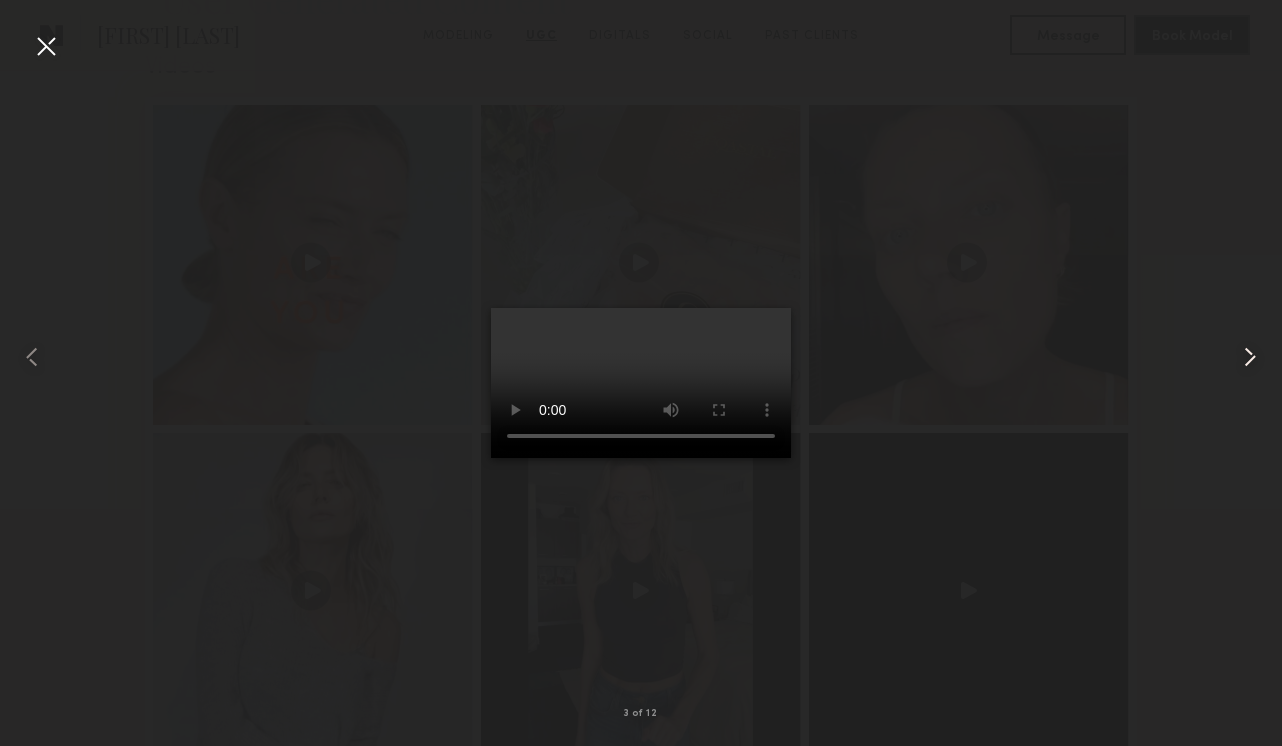 click at bounding box center (1250, 357) 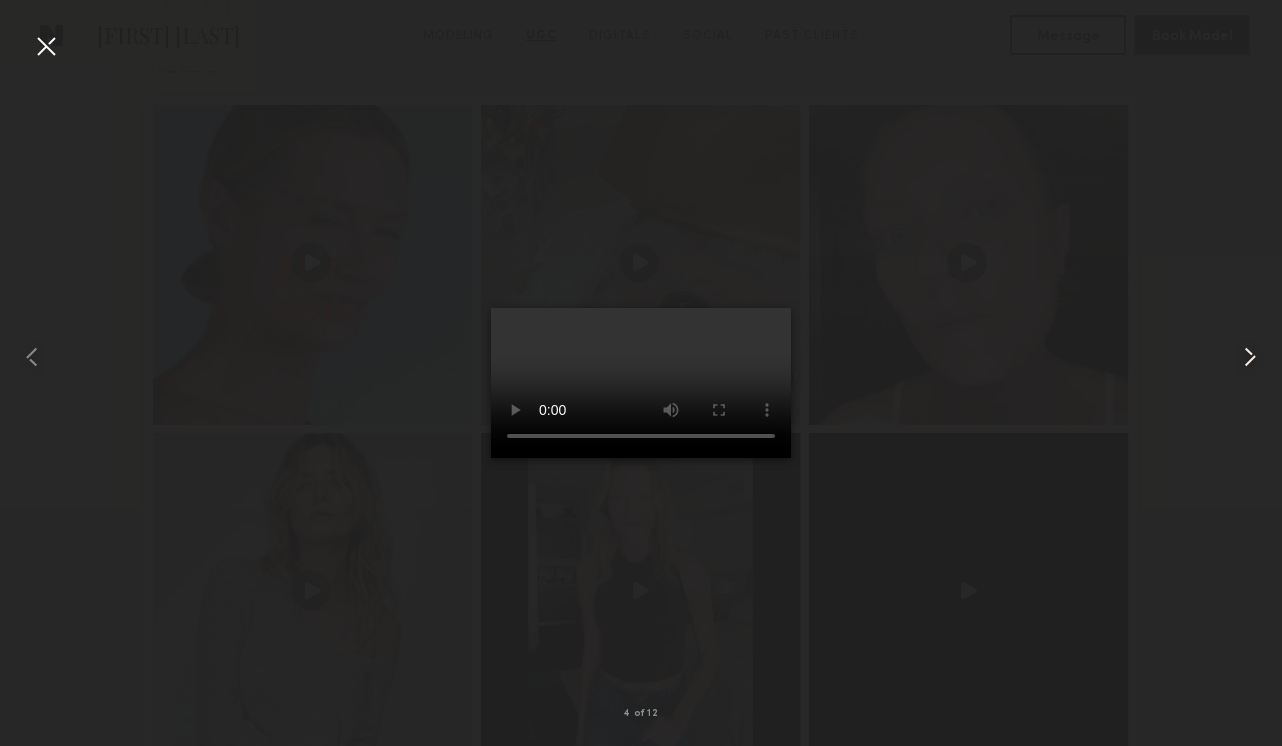 click at bounding box center (1250, 357) 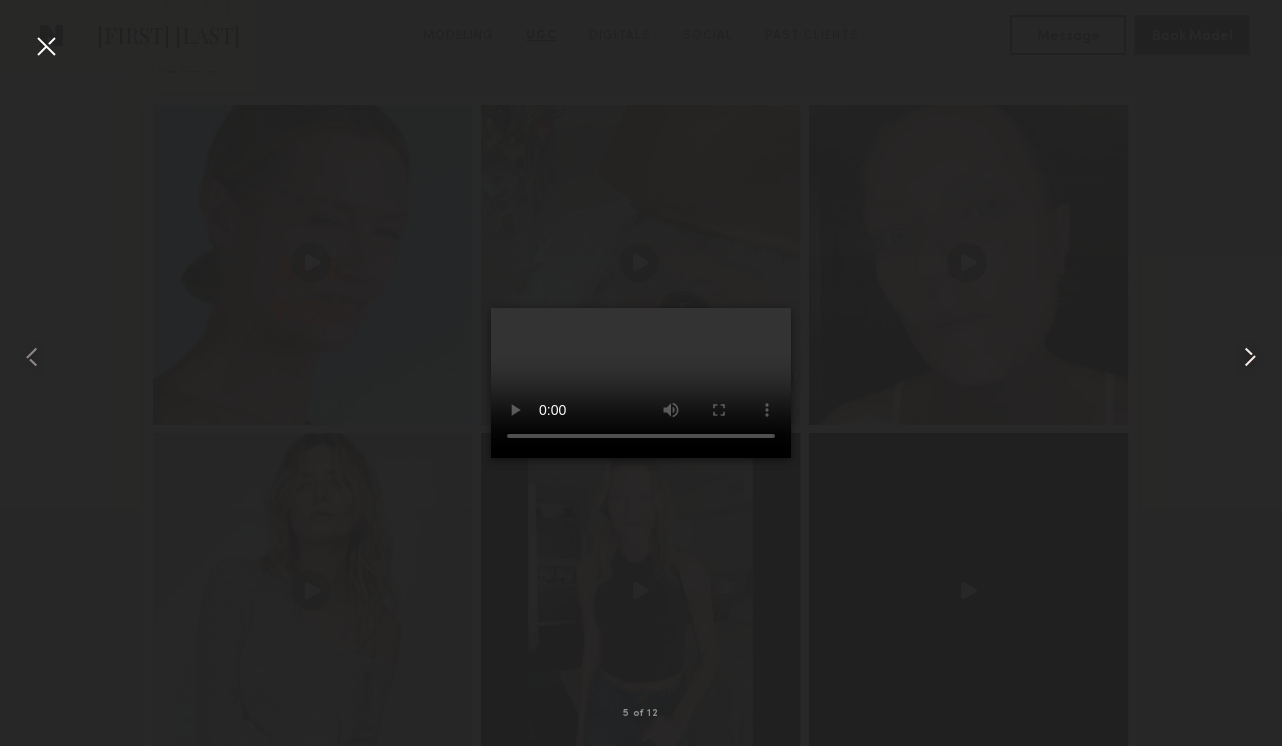 click at bounding box center [1250, 357] 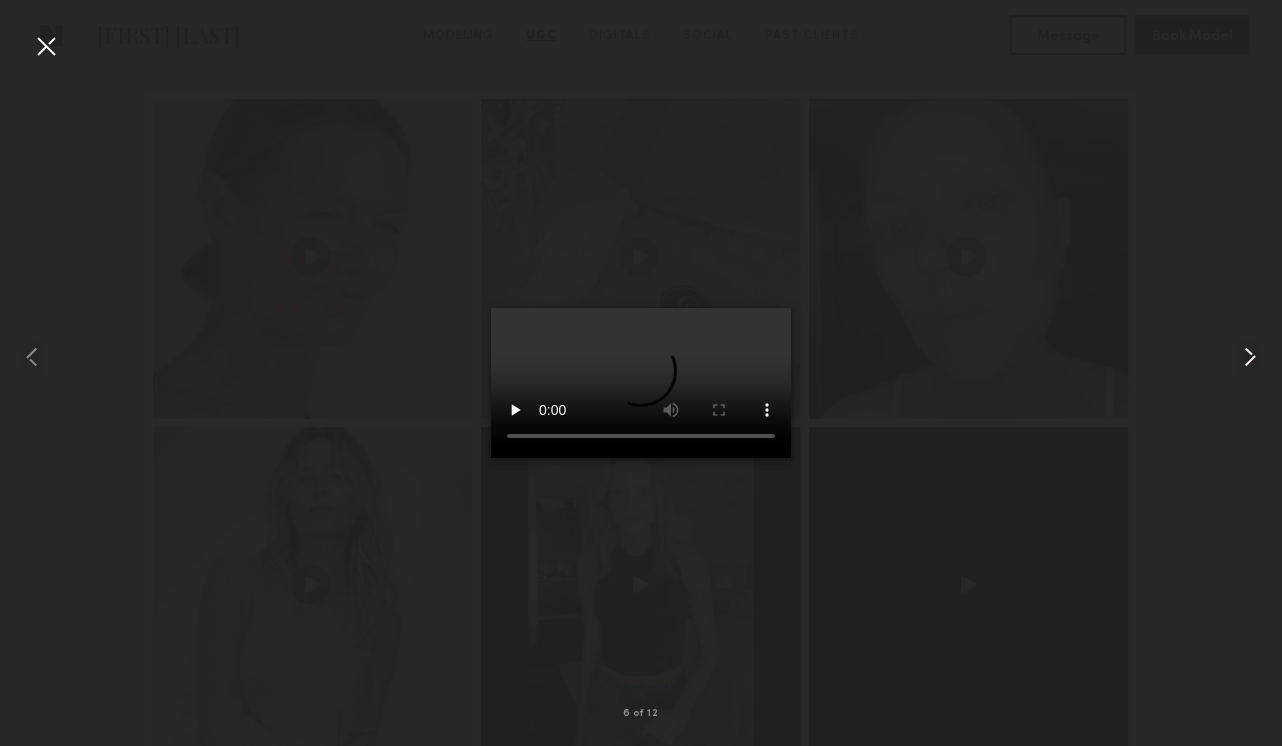scroll, scrollTop: 2073, scrollLeft: 0, axis: vertical 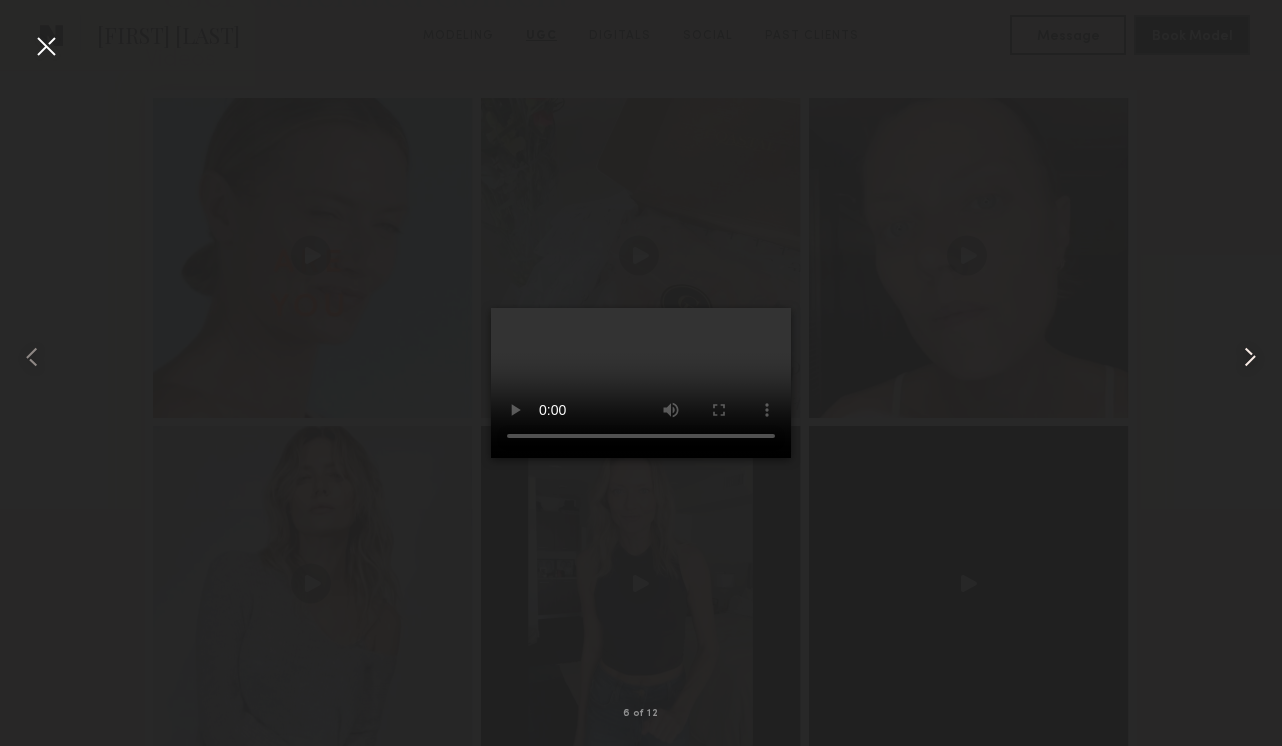 click at bounding box center (1250, 357) 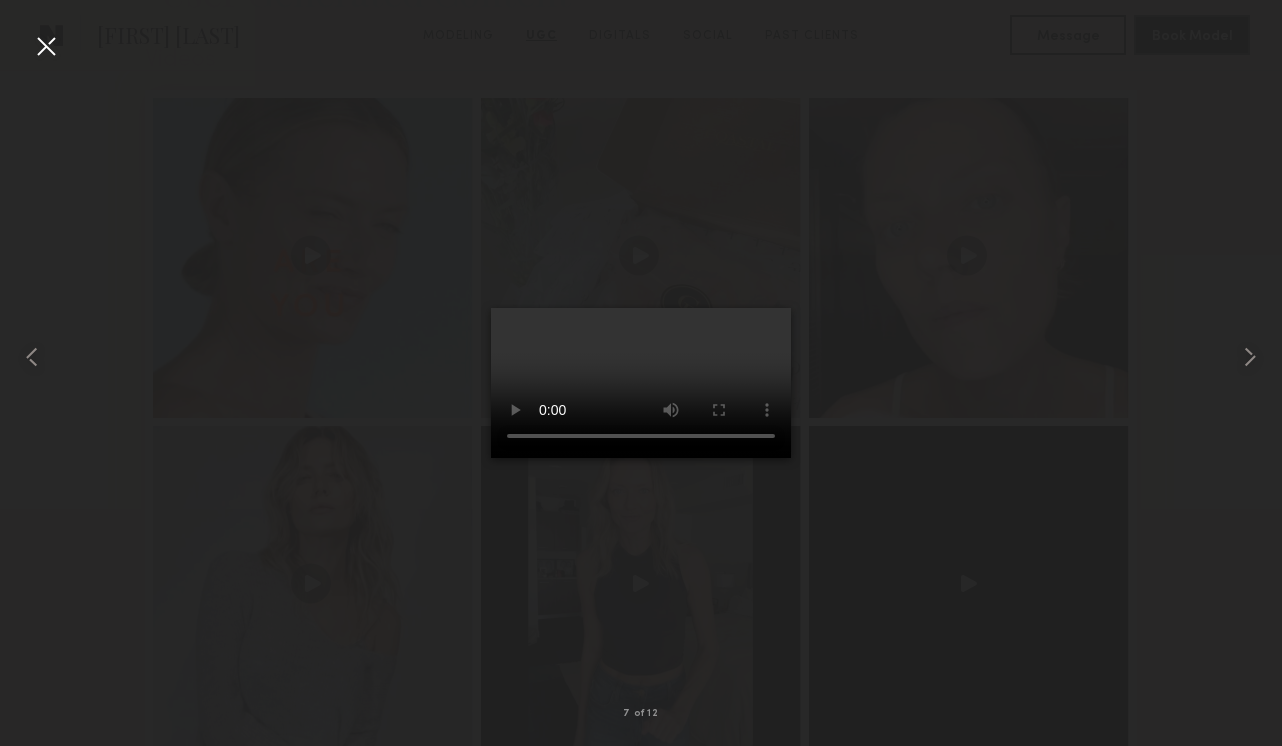 click at bounding box center [46, 46] 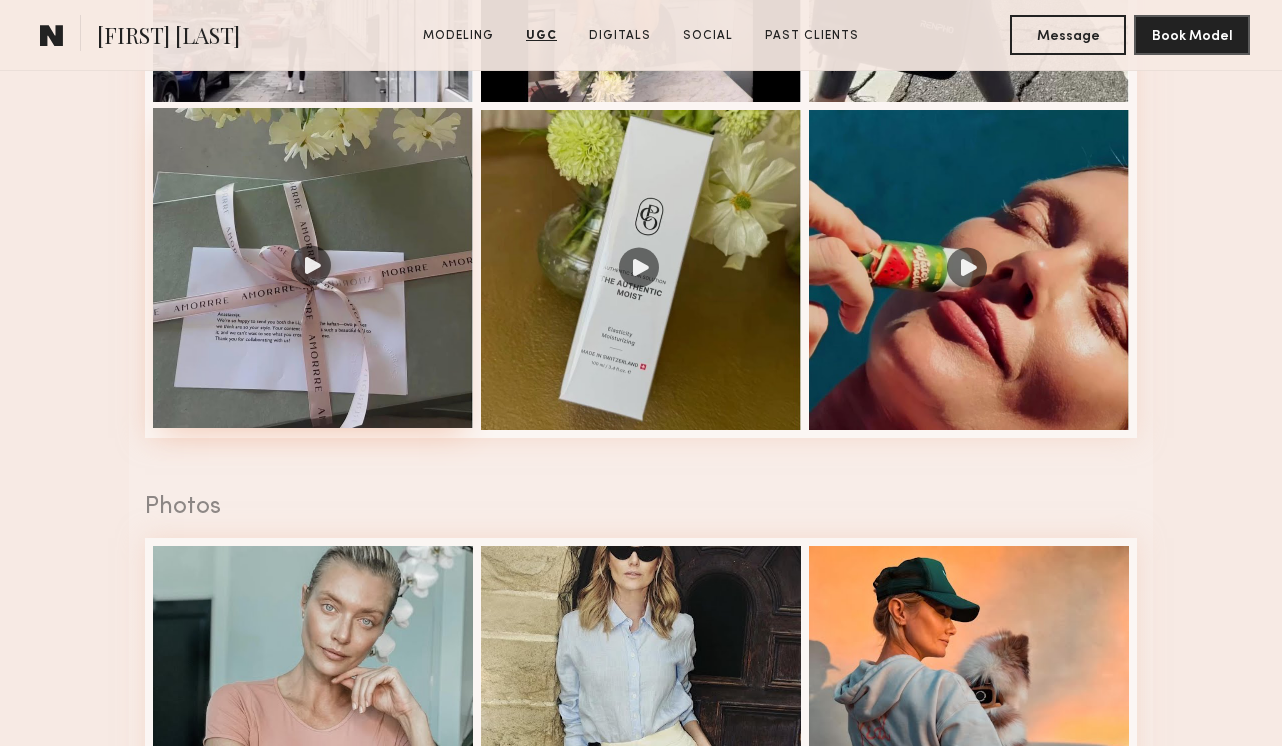 scroll, scrollTop: 3015, scrollLeft: 0, axis: vertical 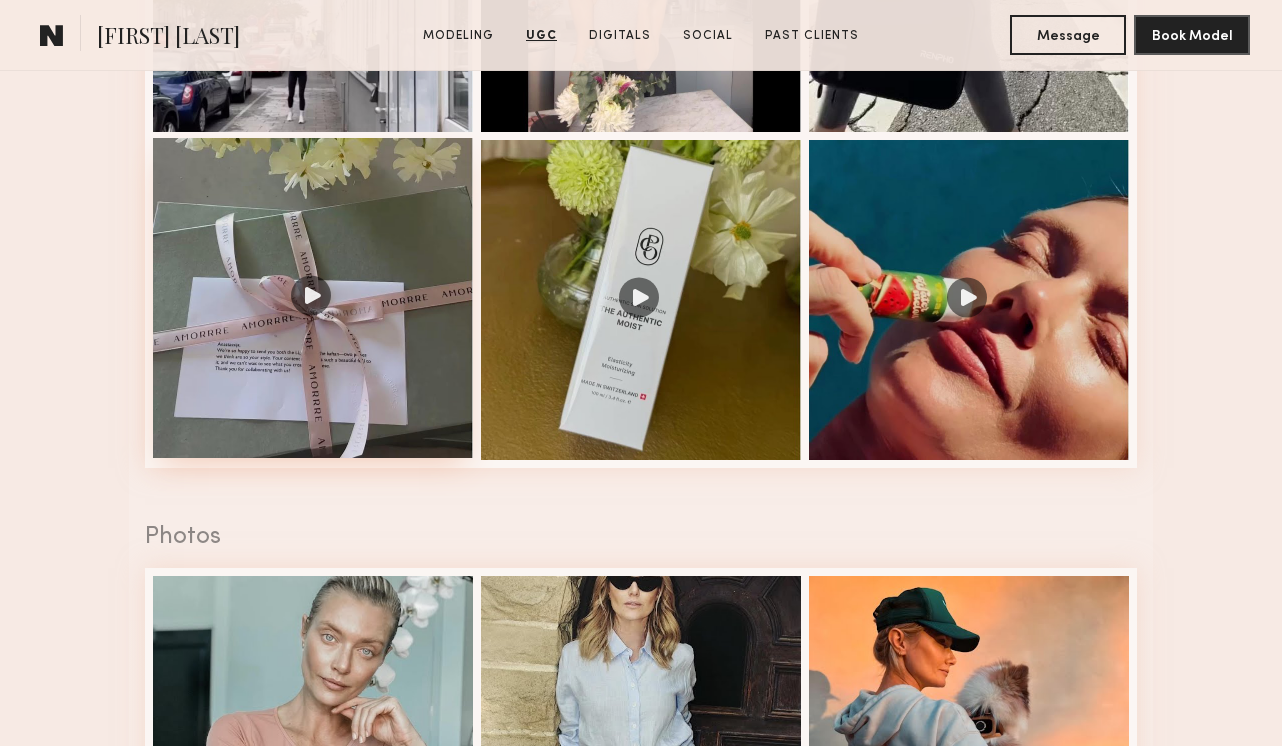 click at bounding box center [313, 298] 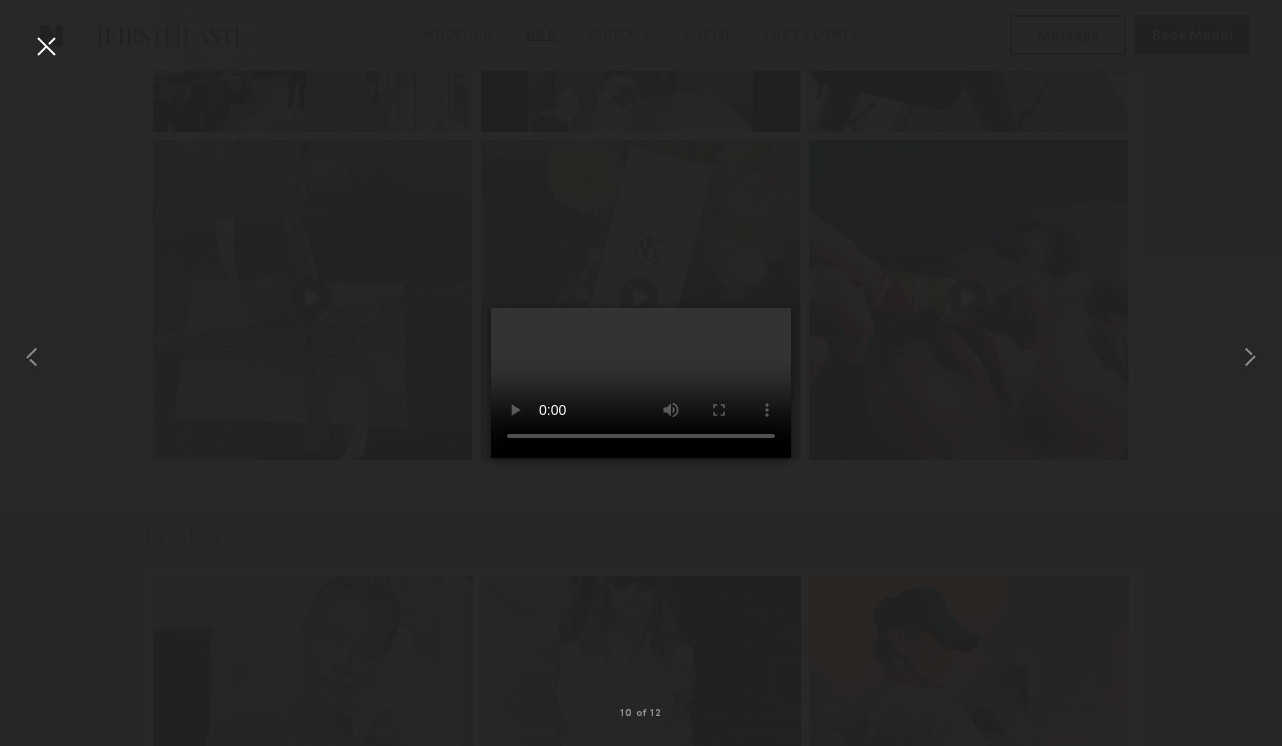 click at bounding box center (641, 383) 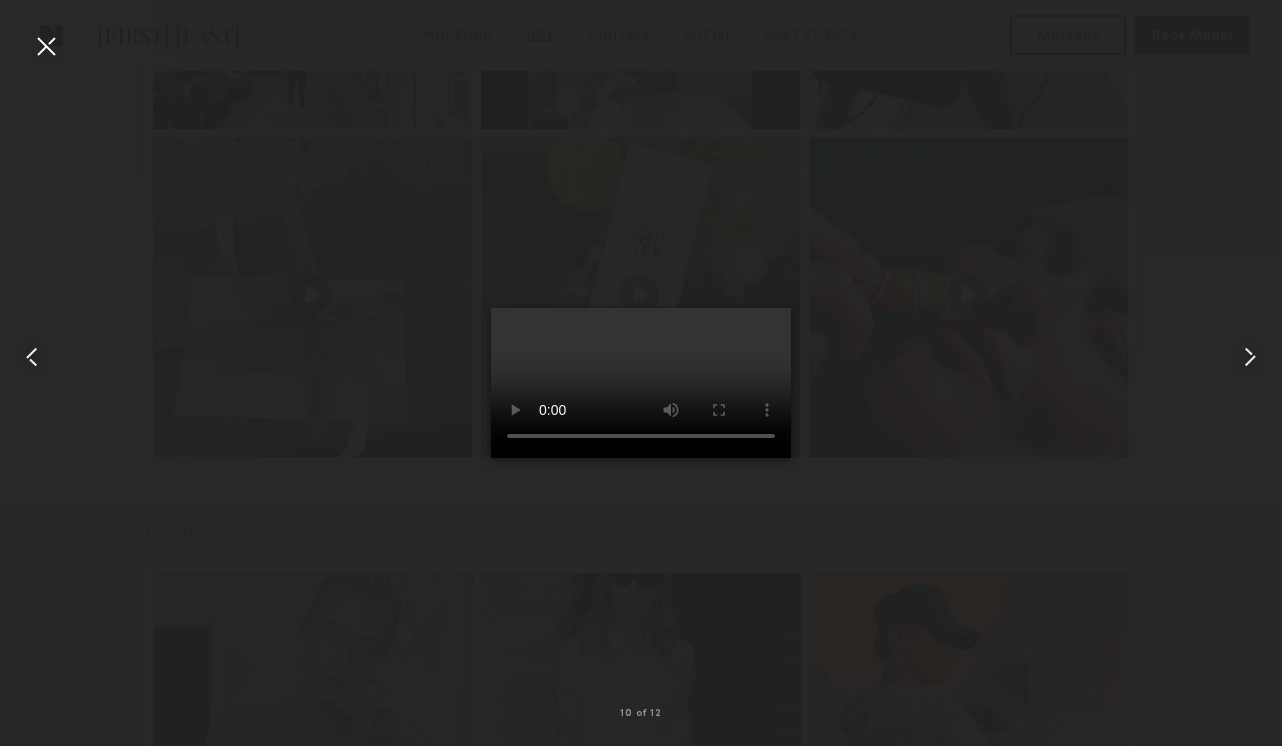 scroll, scrollTop: 3028, scrollLeft: 0, axis: vertical 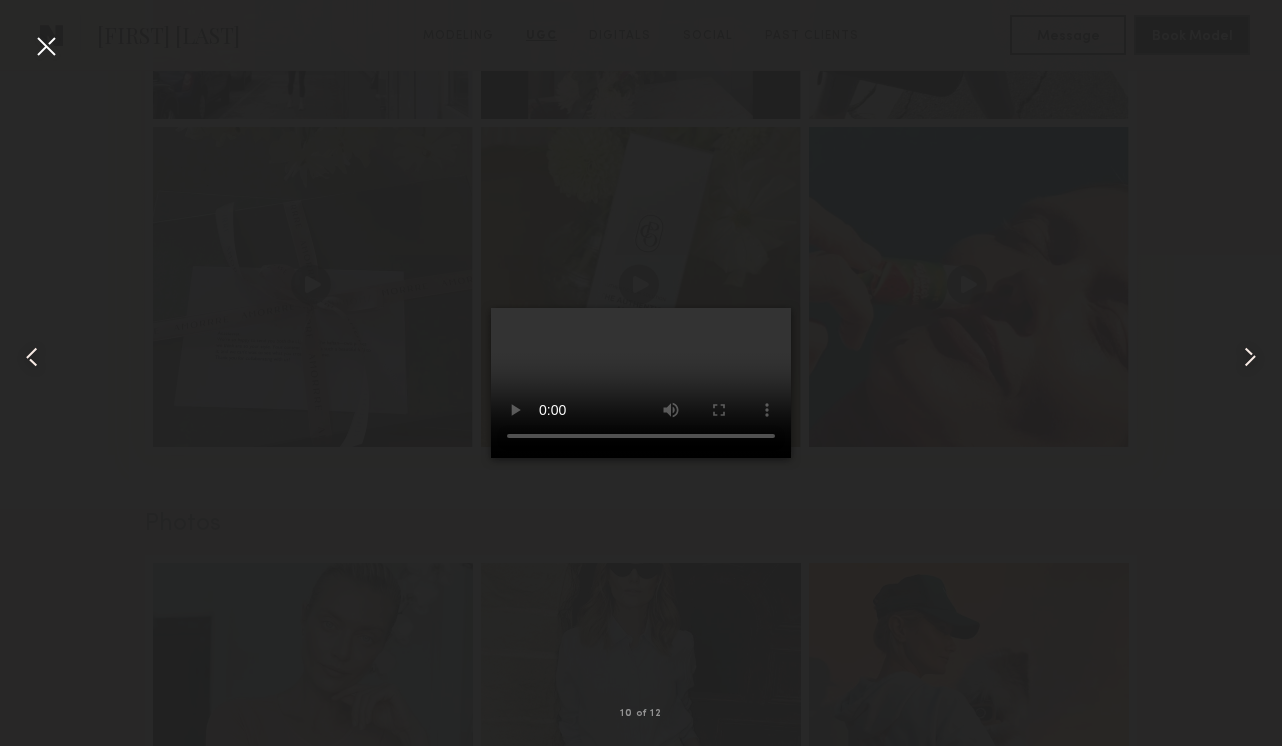 click at bounding box center (46, 46) 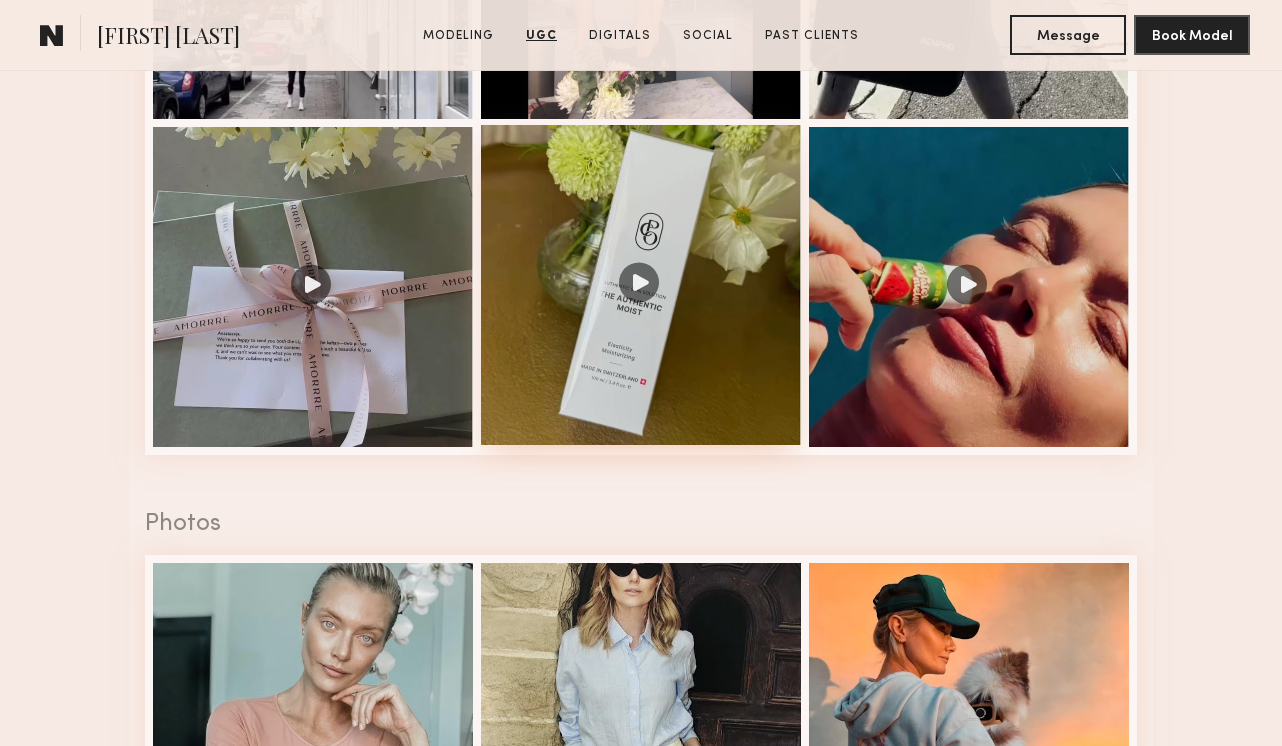 click at bounding box center [641, 285] 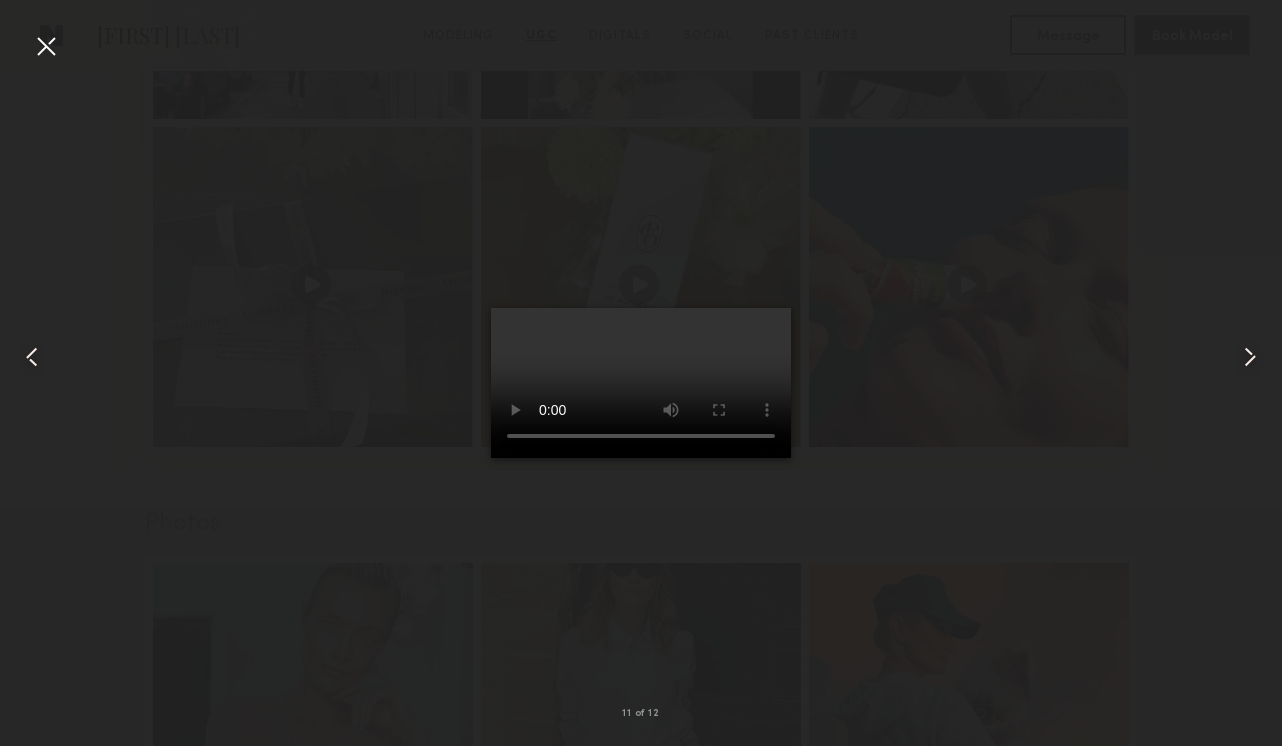click at bounding box center [641, 383] 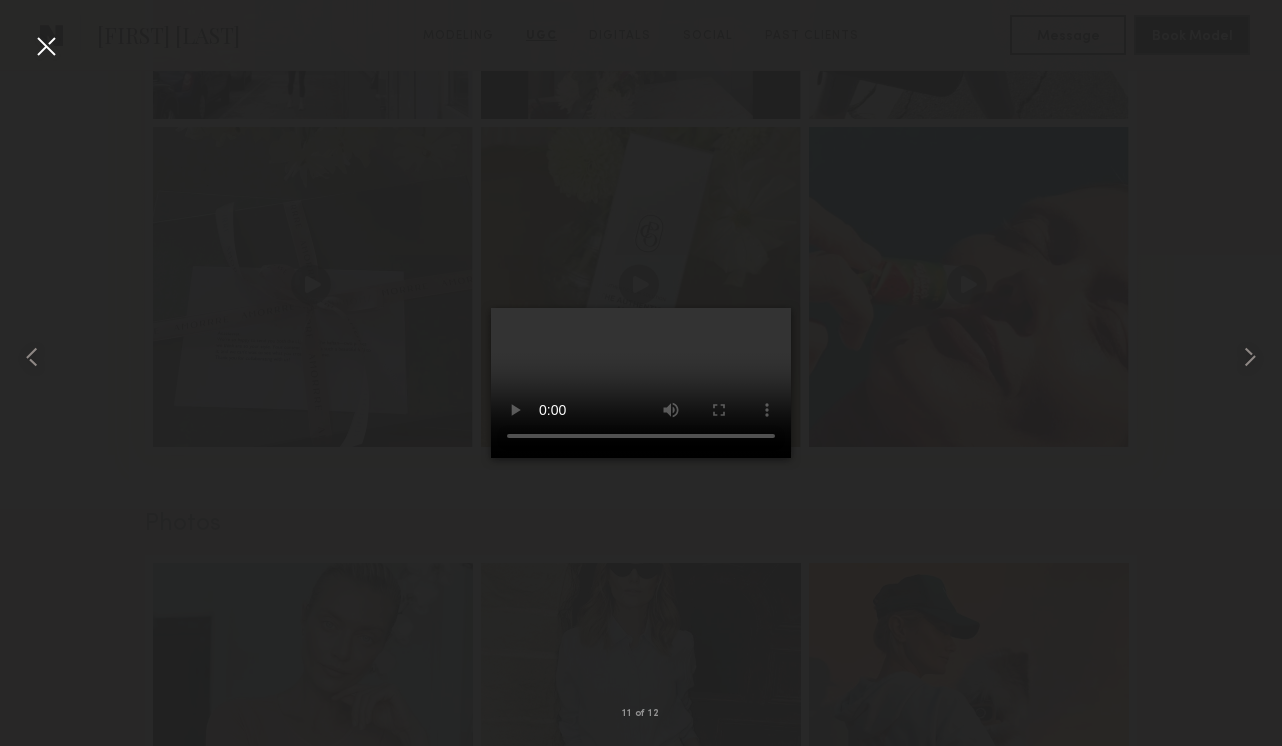 click at bounding box center (46, 46) 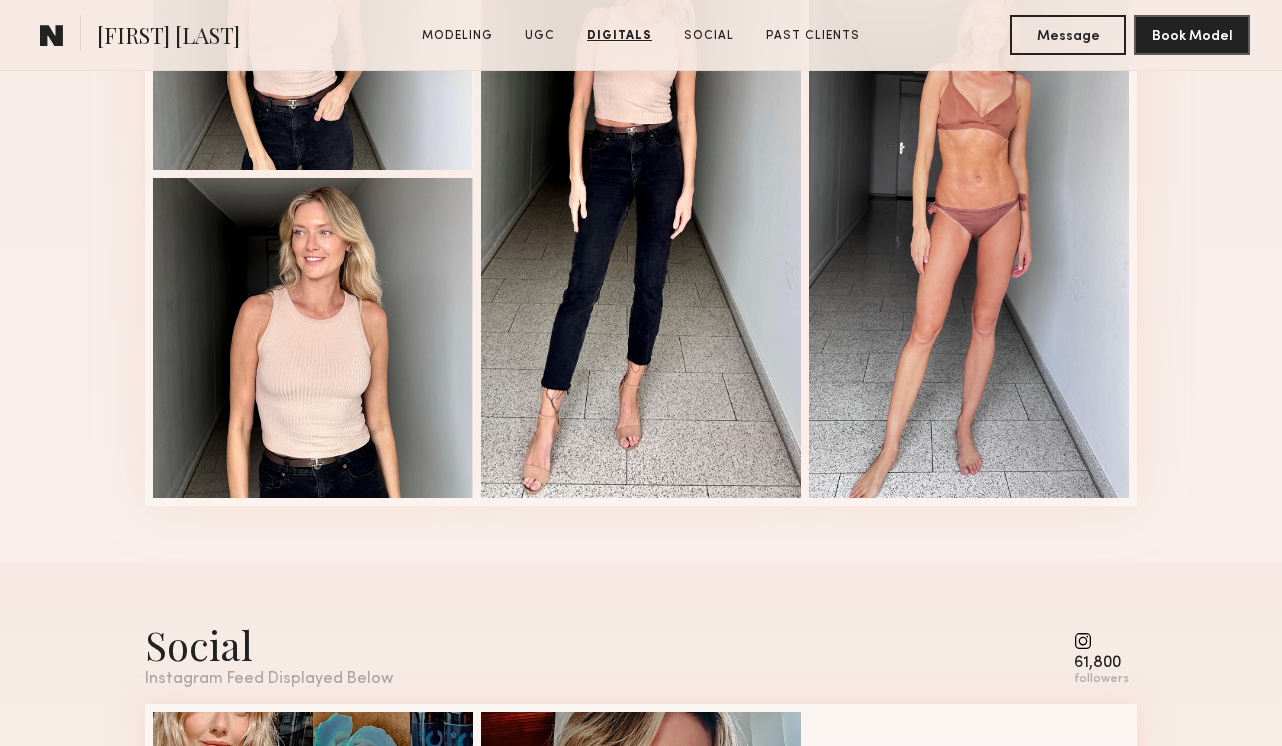scroll, scrollTop: 5259, scrollLeft: 0, axis: vertical 